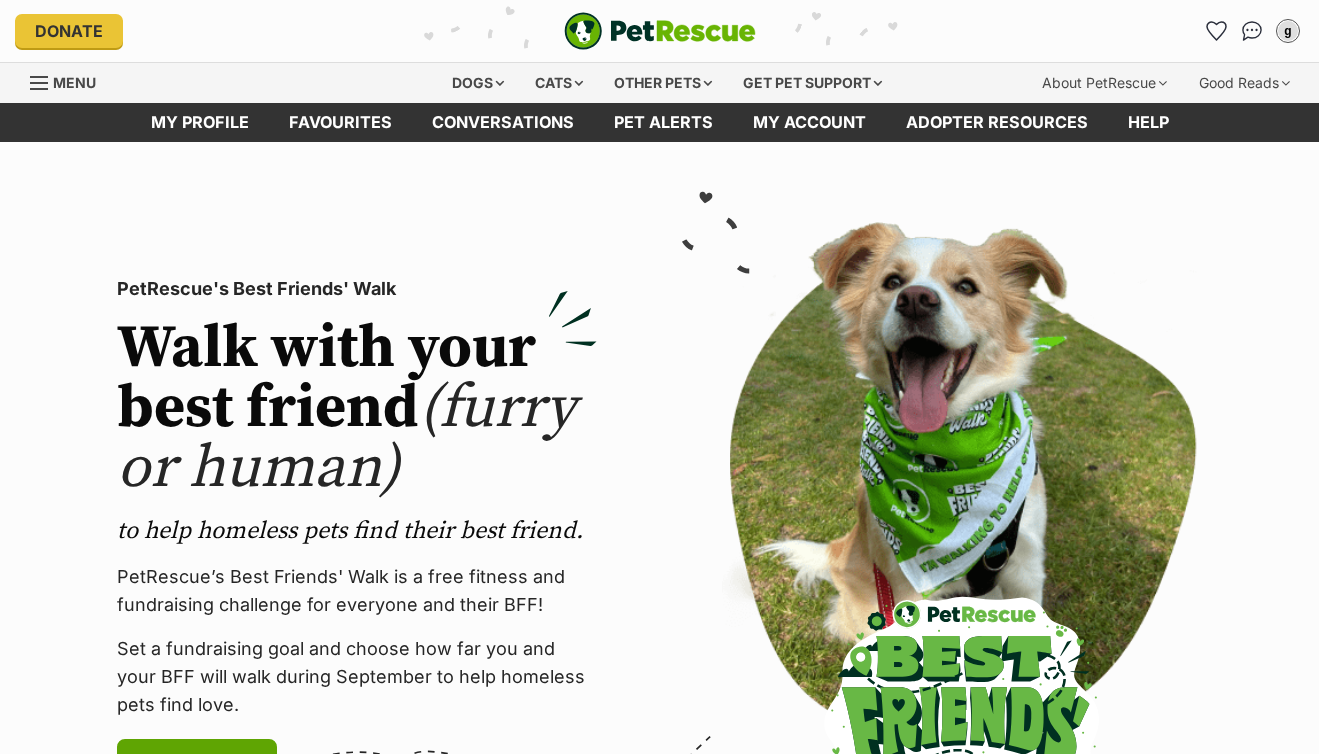 scroll, scrollTop: 0, scrollLeft: 0, axis: both 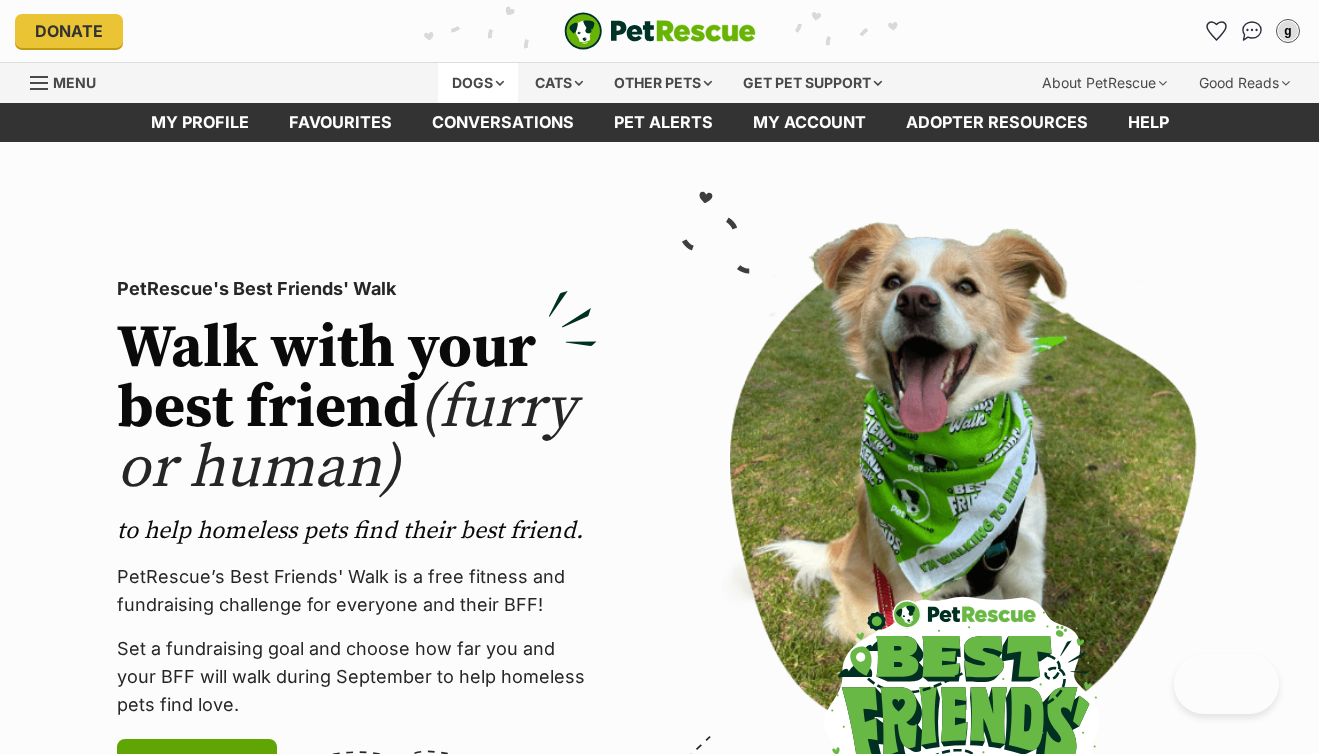 click on "Dogs" at bounding box center [478, 83] 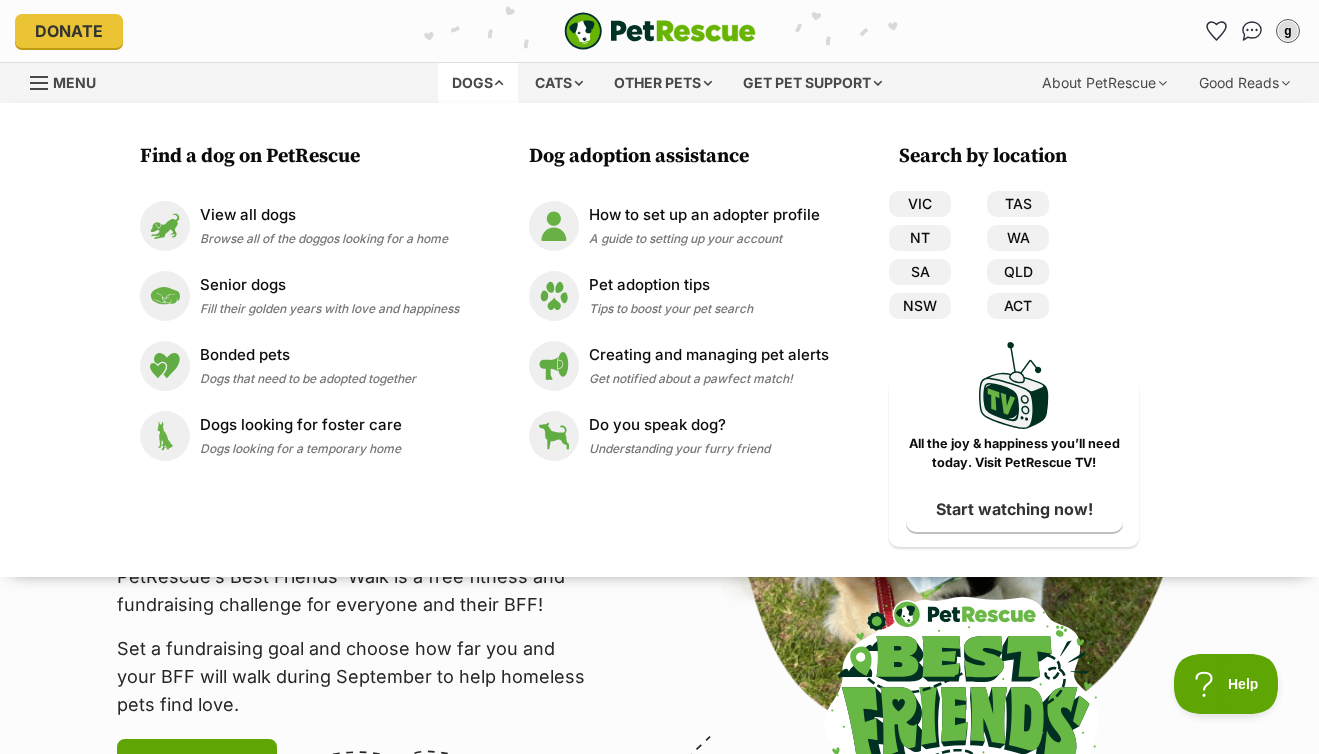 scroll, scrollTop: 0, scrollLeft: 0, axis: both 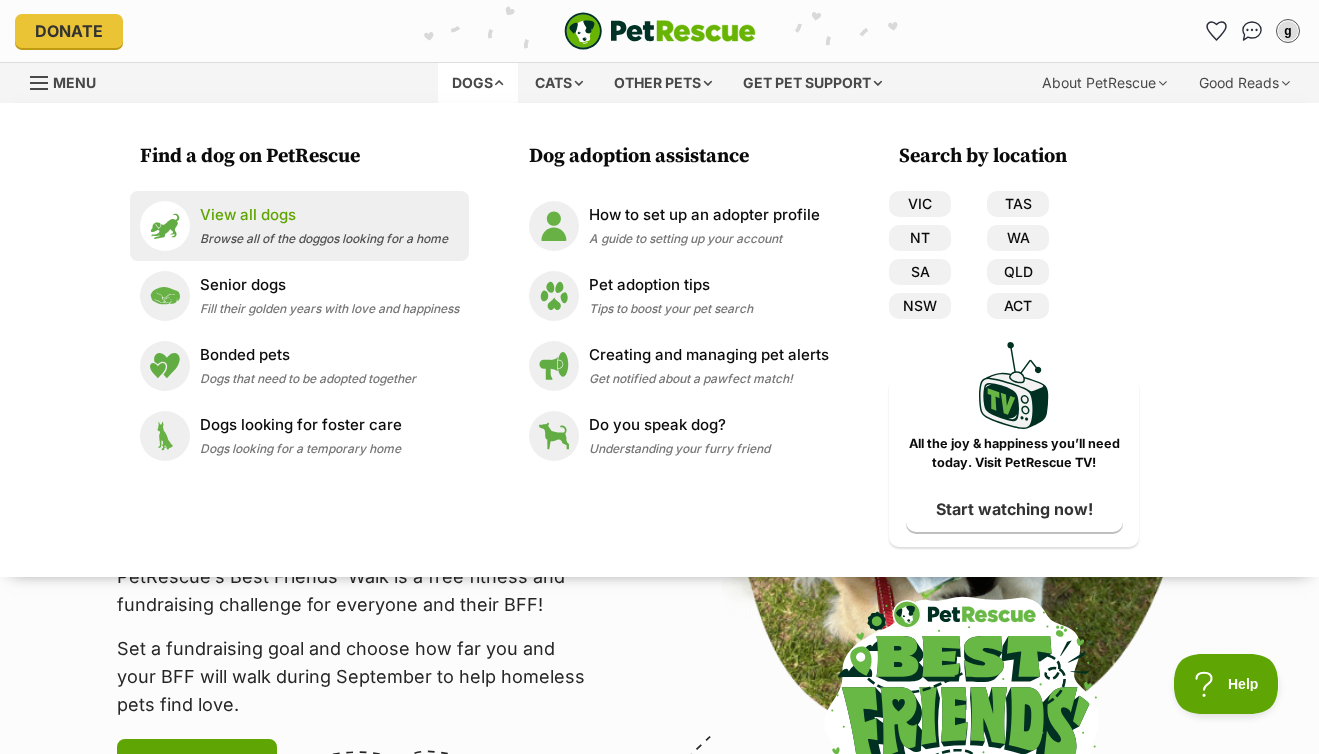 click on "View all dogs" at bounding box center (324, 215) 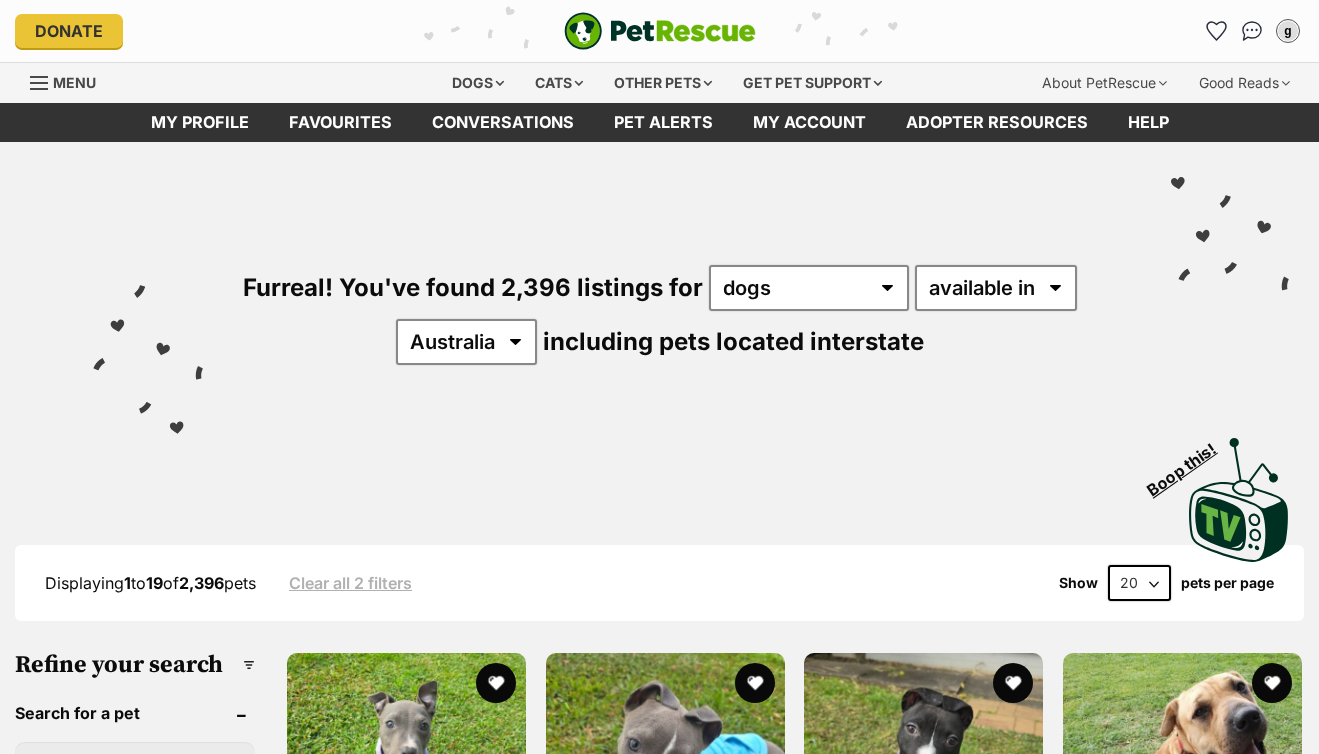scroll, scrollTop: 0, scrollLeft: 0, axis: both 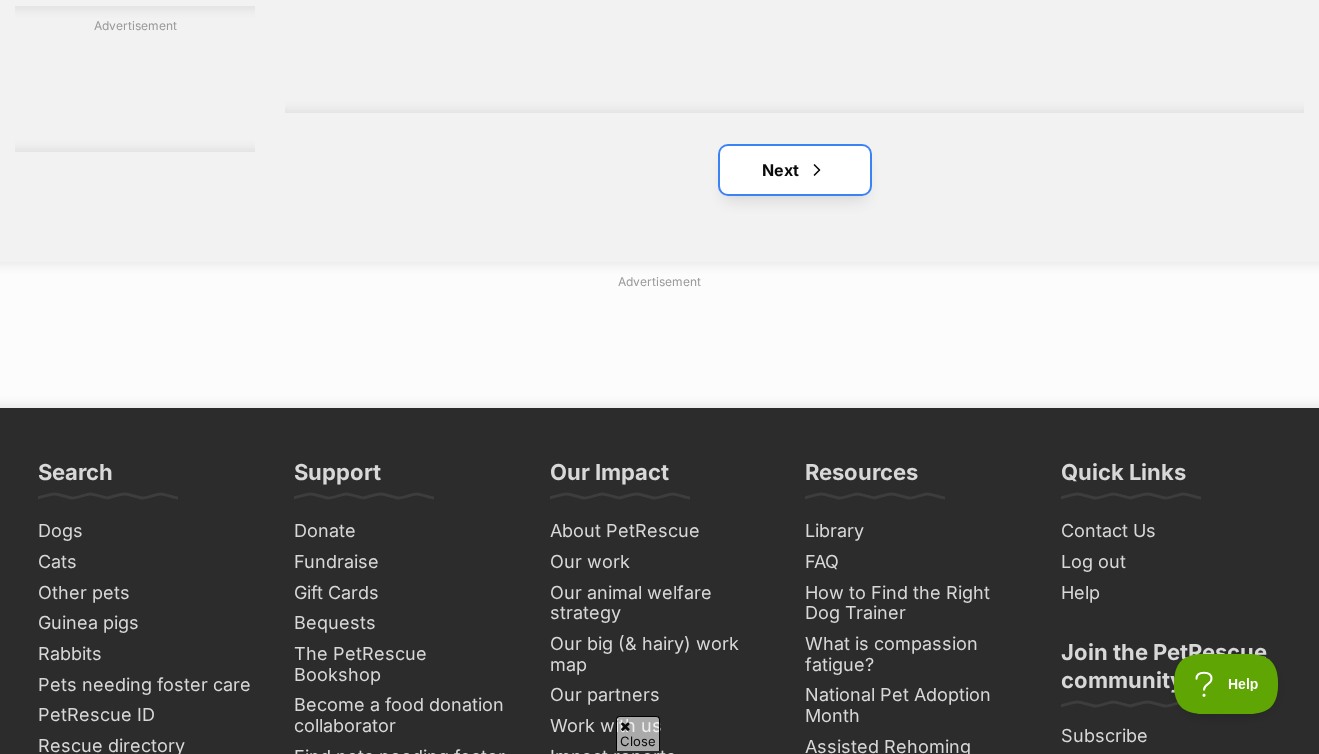 click on "Next" at bounding box center (795, 170) 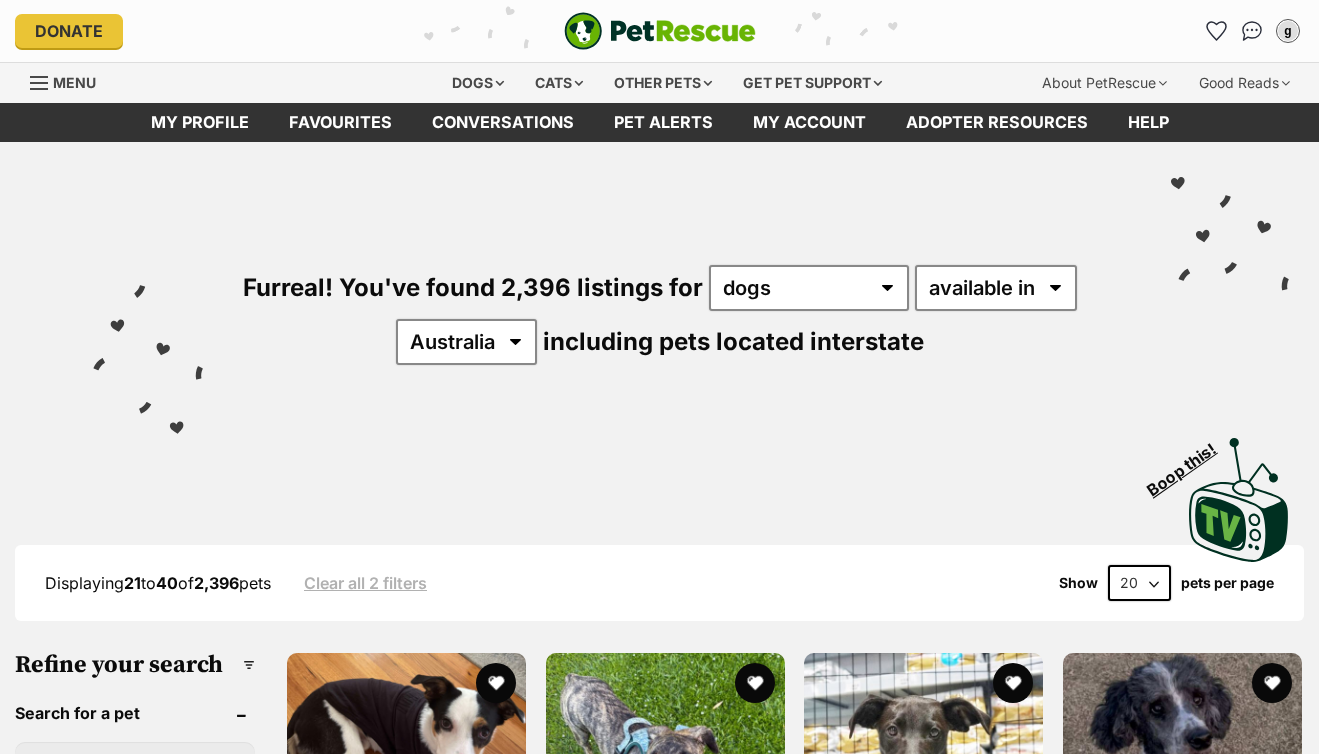 scroll, scrollTop: 0, scrollLeft: 0, axis: both 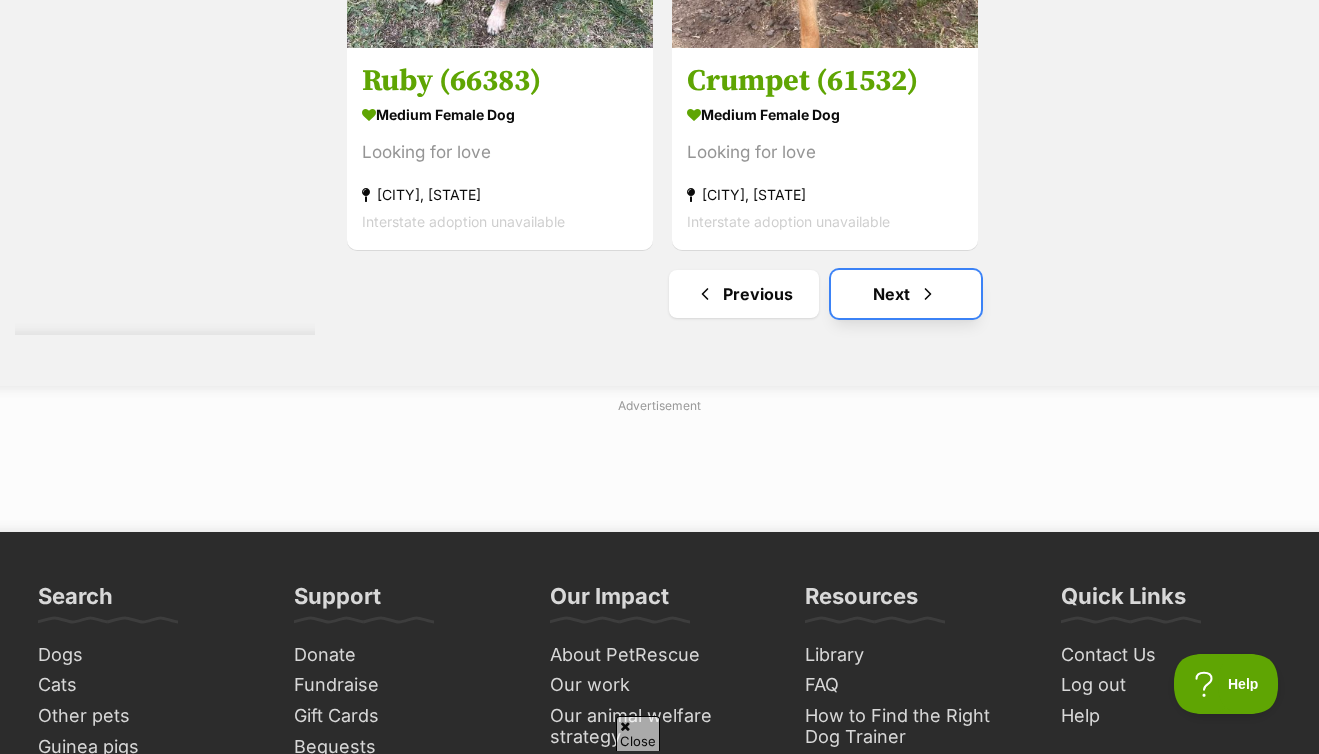 click on "Next" at bounding box center (906, 294) 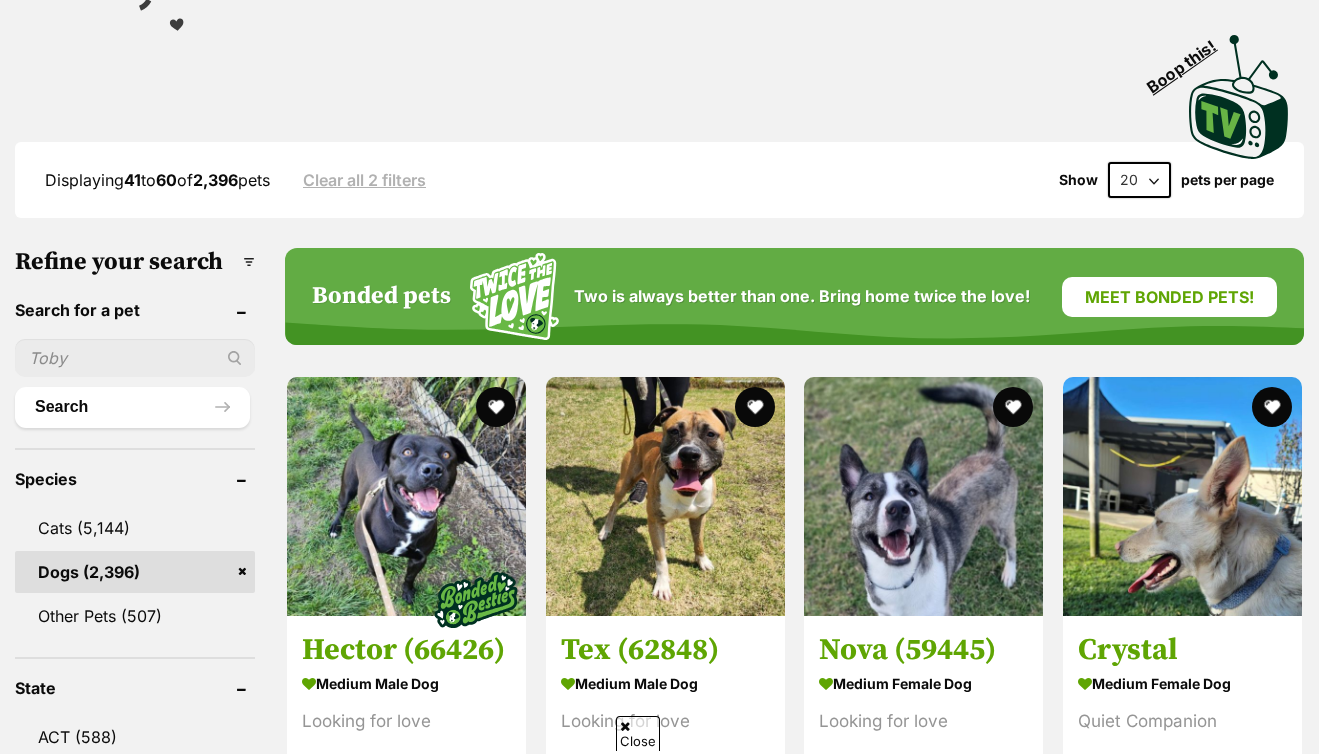 scroll, scrollTop: 0, scrollLeft: 0, axis: both 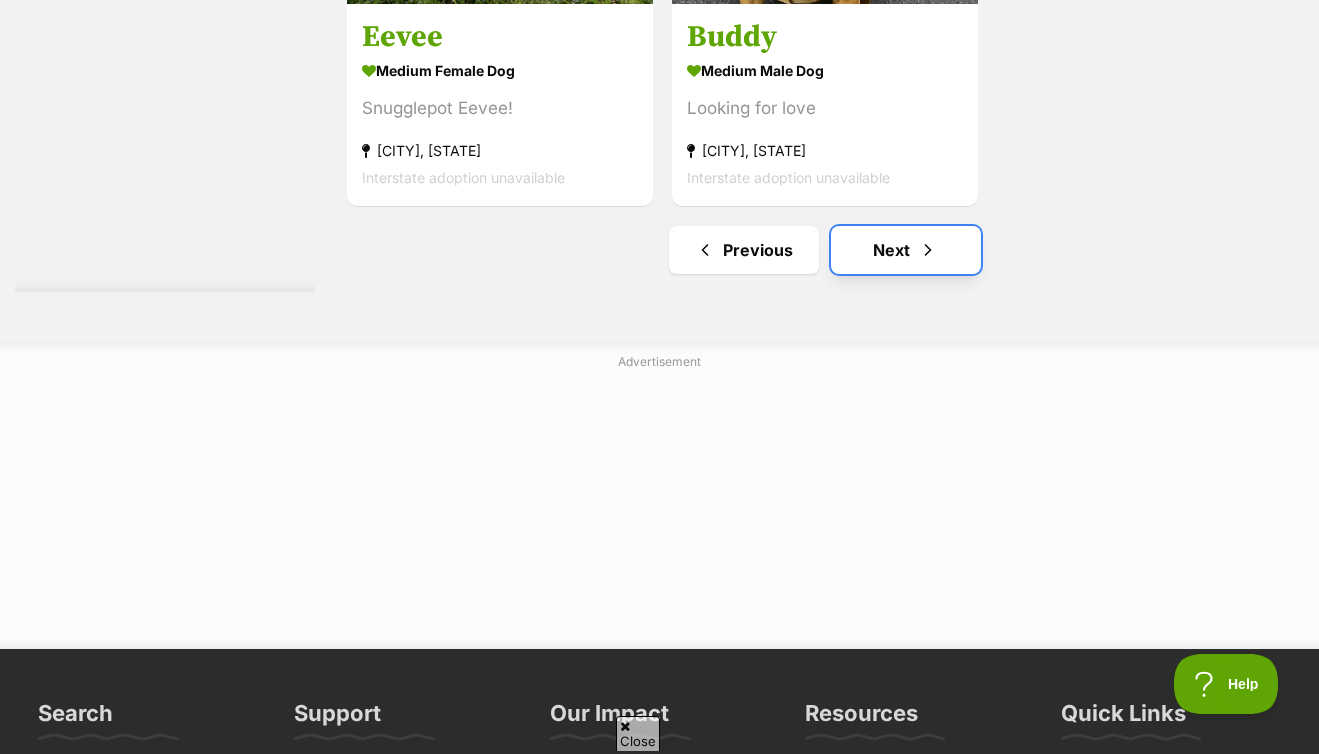click on "Next" at bounding box center (906, 250) 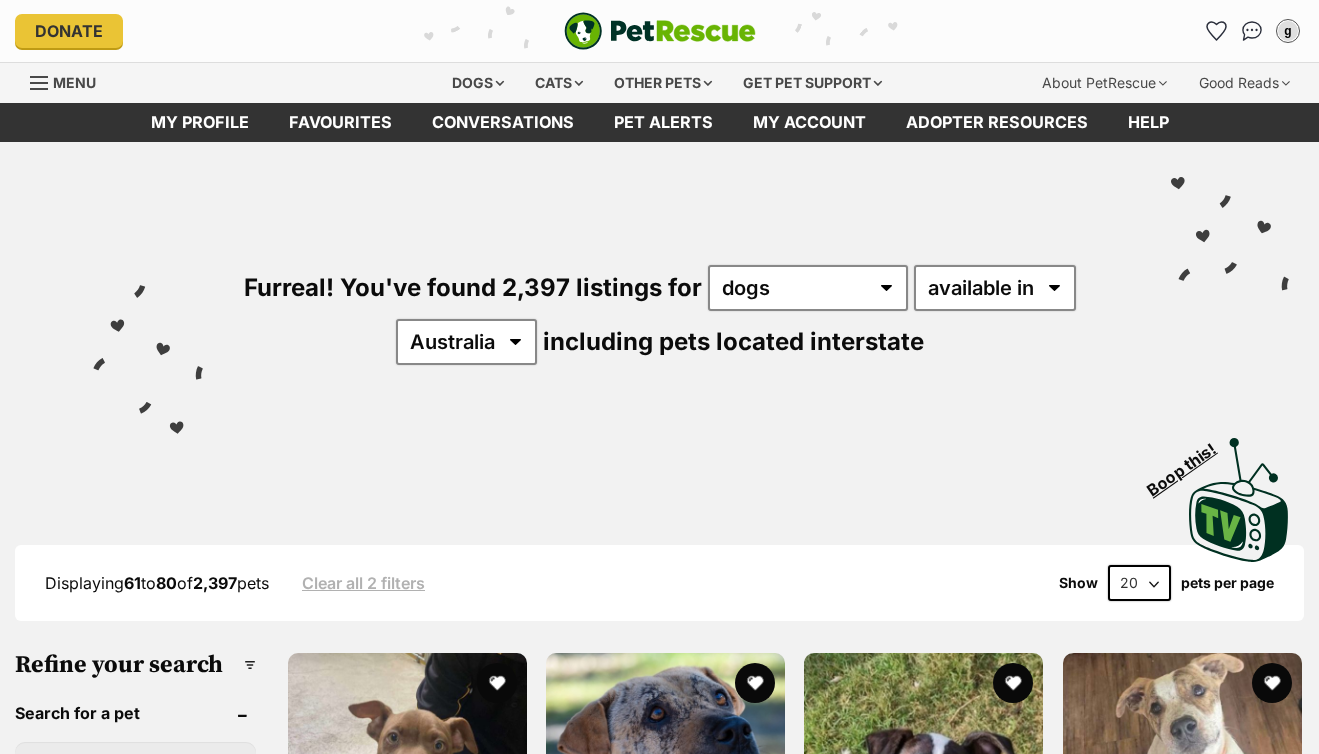scroll, scrollTop: 394, scrollLeft: 0, axis: vertical 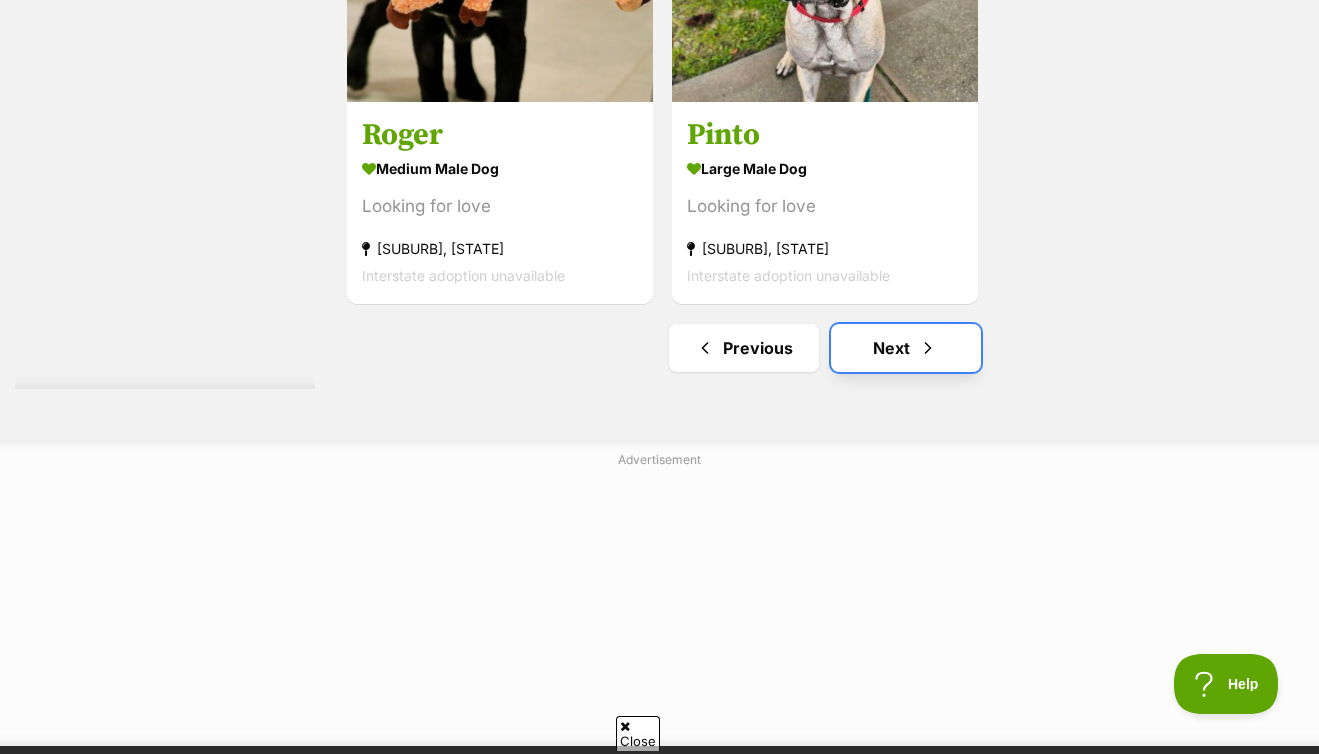 click on "Next" at bounding box center [906, 348] 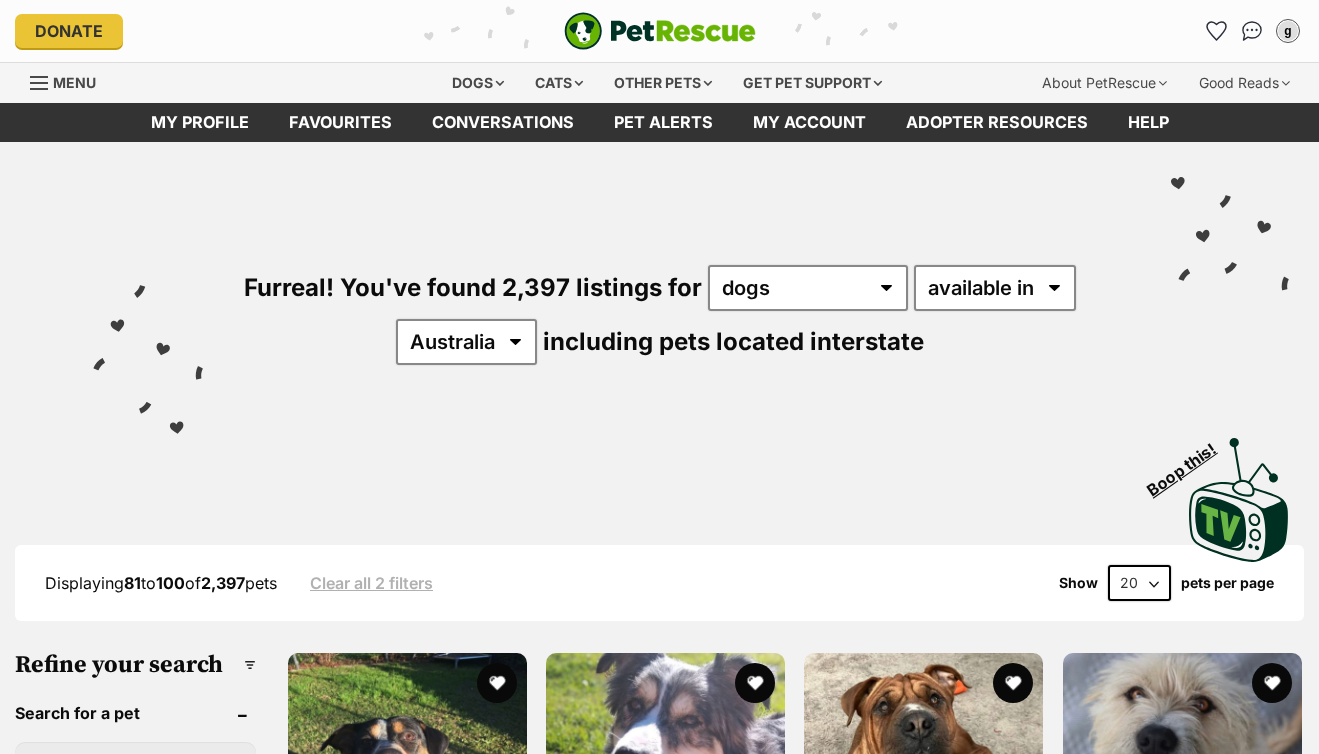 scroll, scrollTop: 0, scrollLeft: 0, axis: both 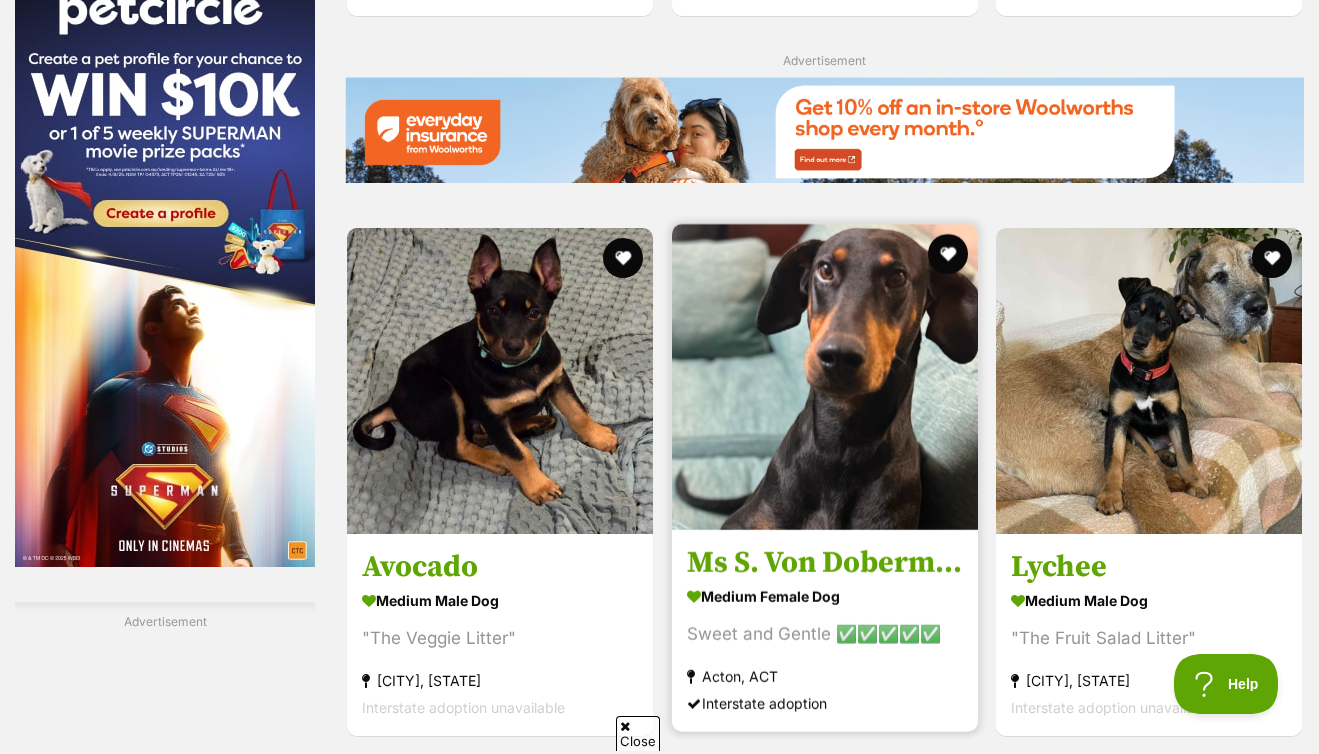 click at bounding box center (825, 377) 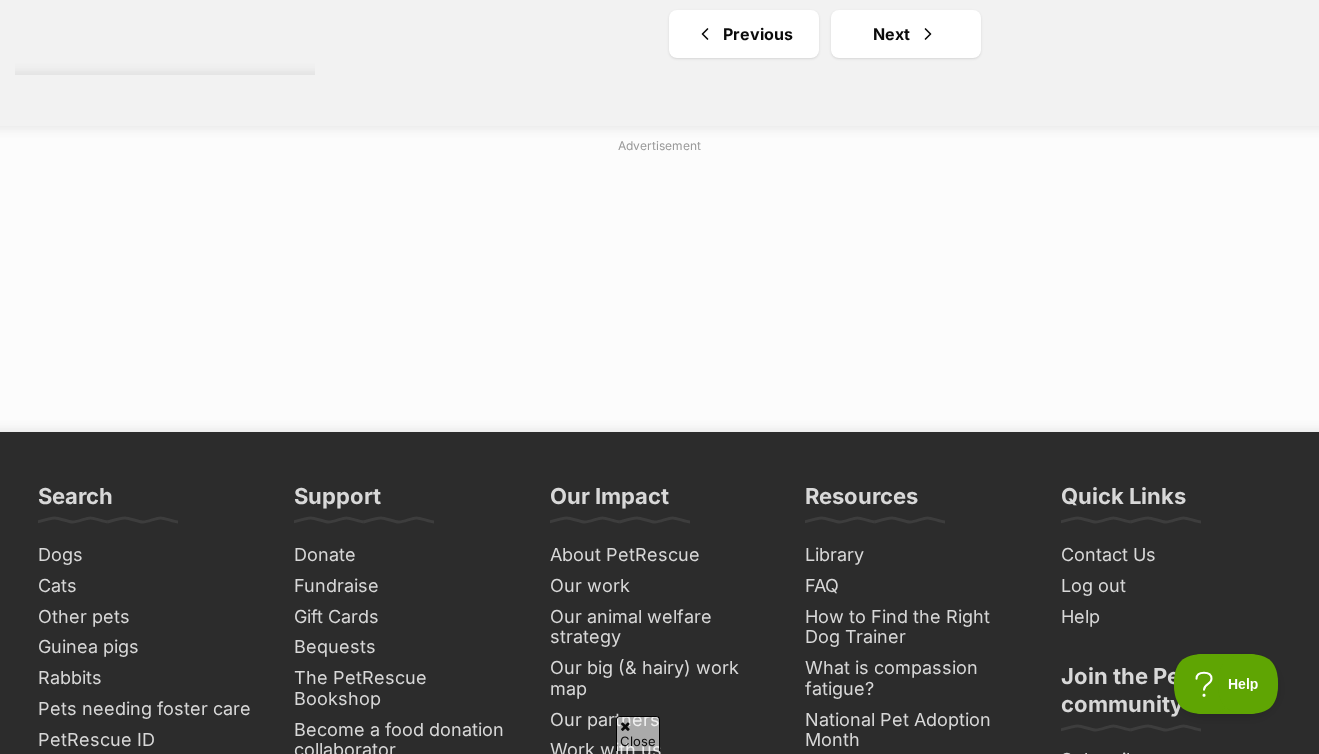 scroll, scrollTop: 4816, scrollLeft: 0, axis: vertical 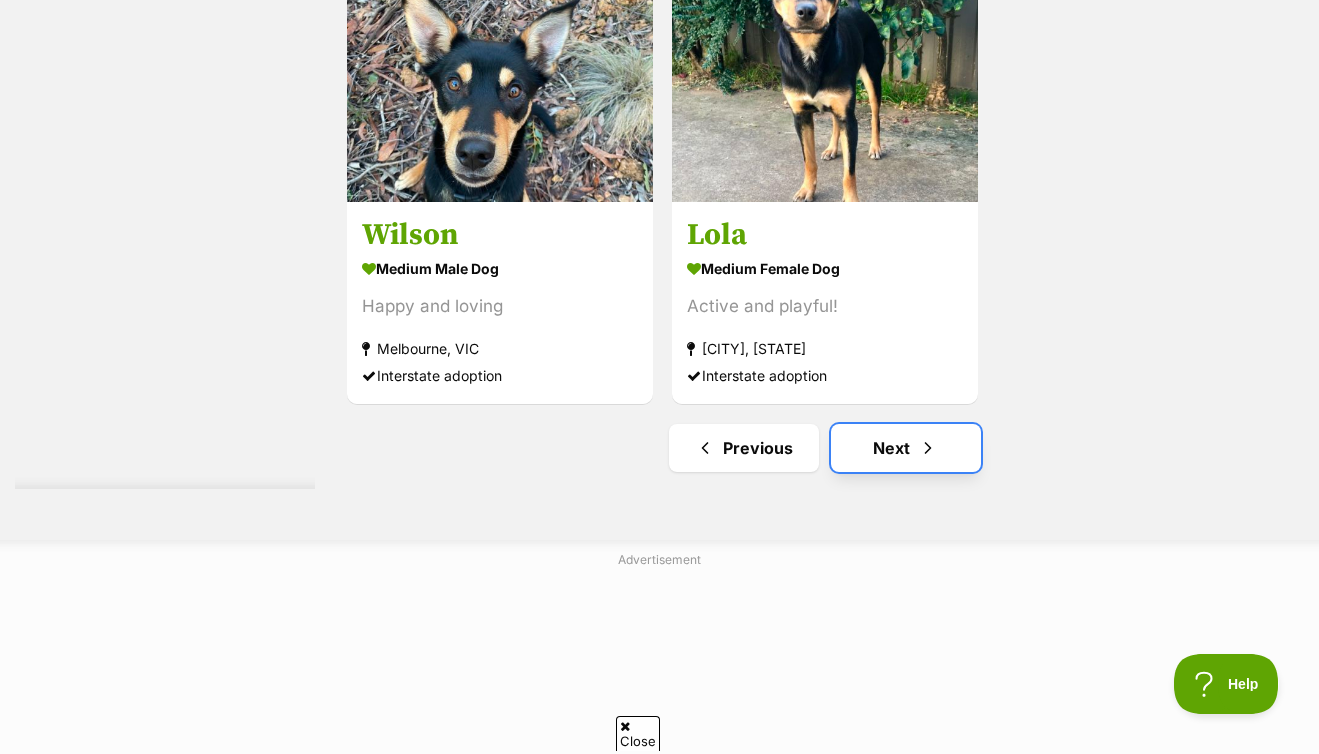 click on "Next" at bounding box center [906, 448] 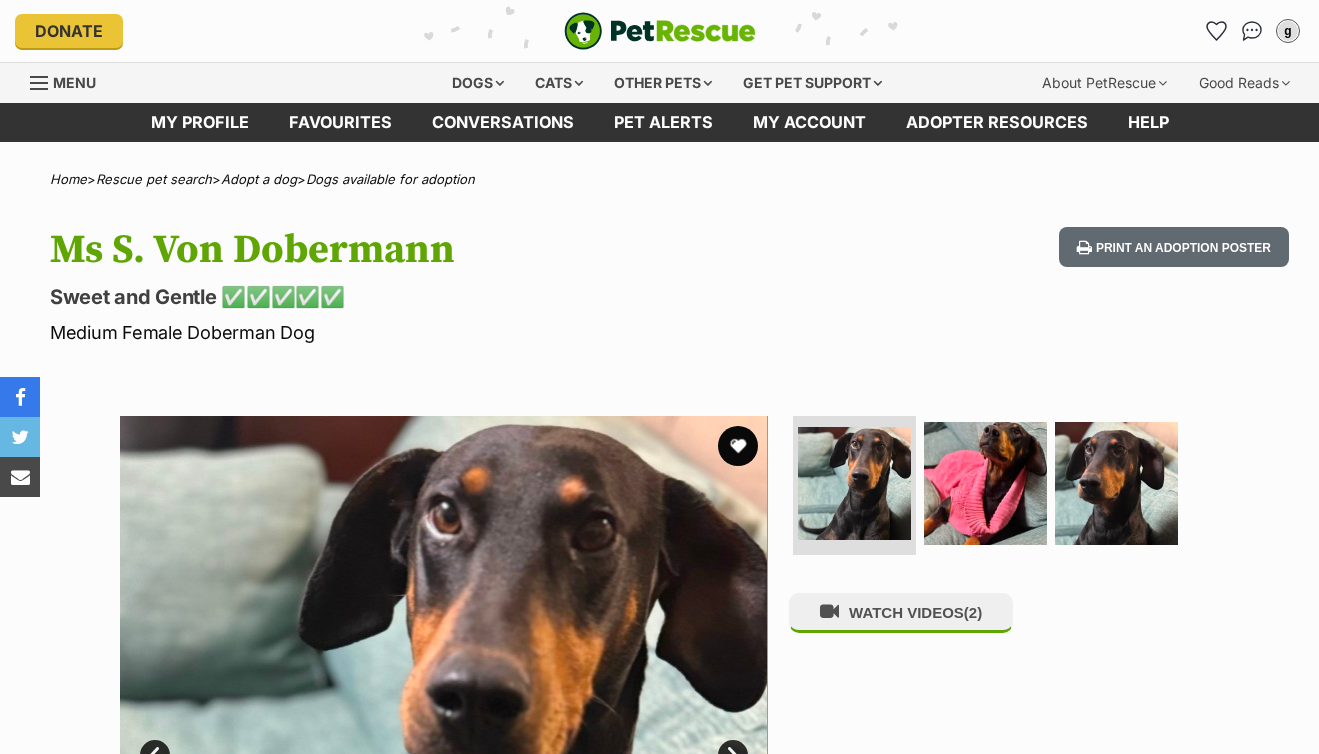 scroll, scrollTop: 0, scrollLeft: 0, axis: both 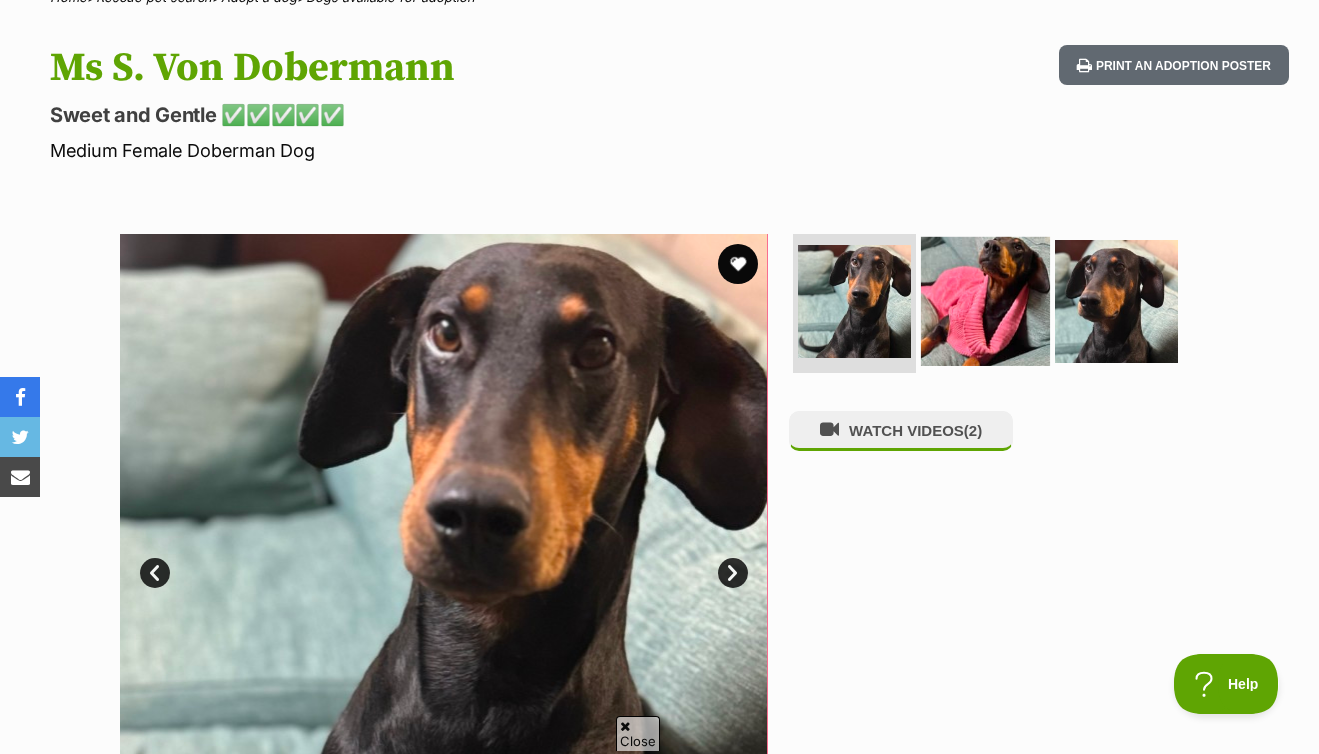 click at bounding box center [985, 300] 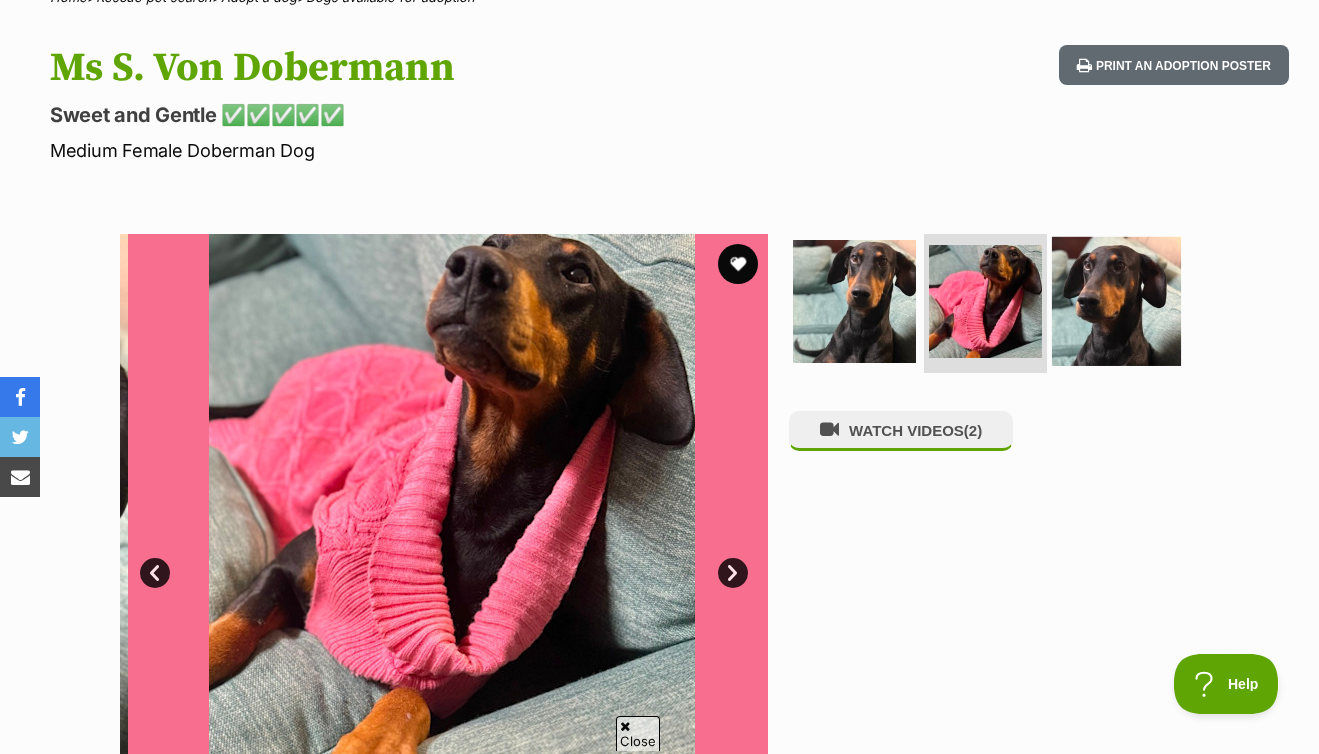 scroll, scrollTop: 0, scrollLeft: 0, axis: both 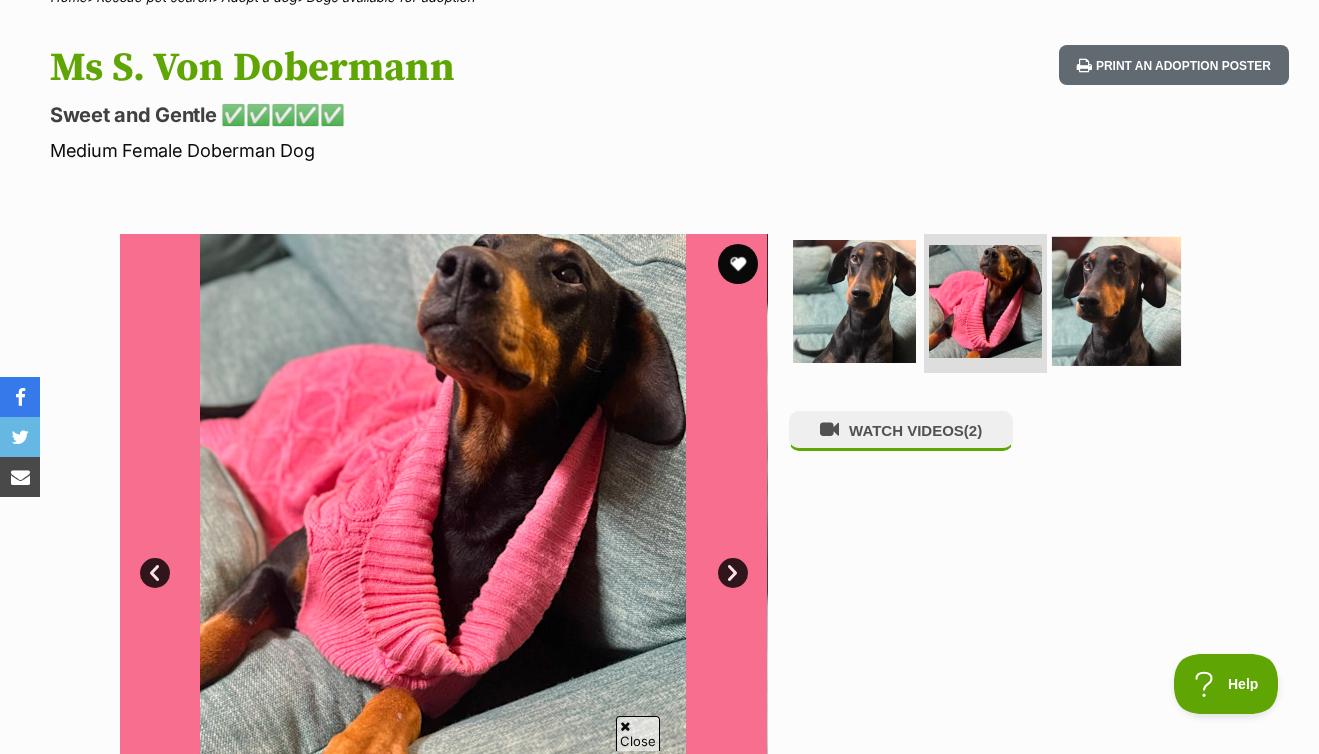 click at bounding box center [1116, 300] 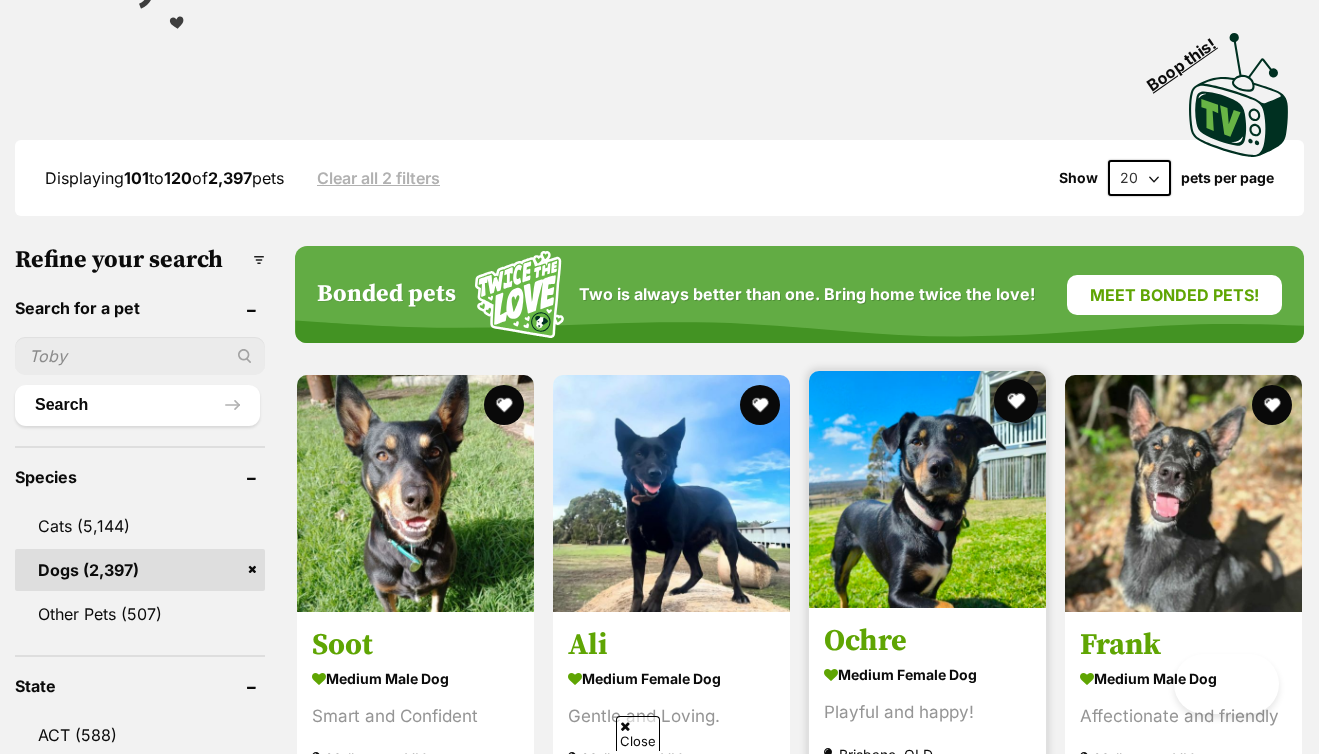 scroll, scrollTop: 0, scrollLeft: 0, axis: both 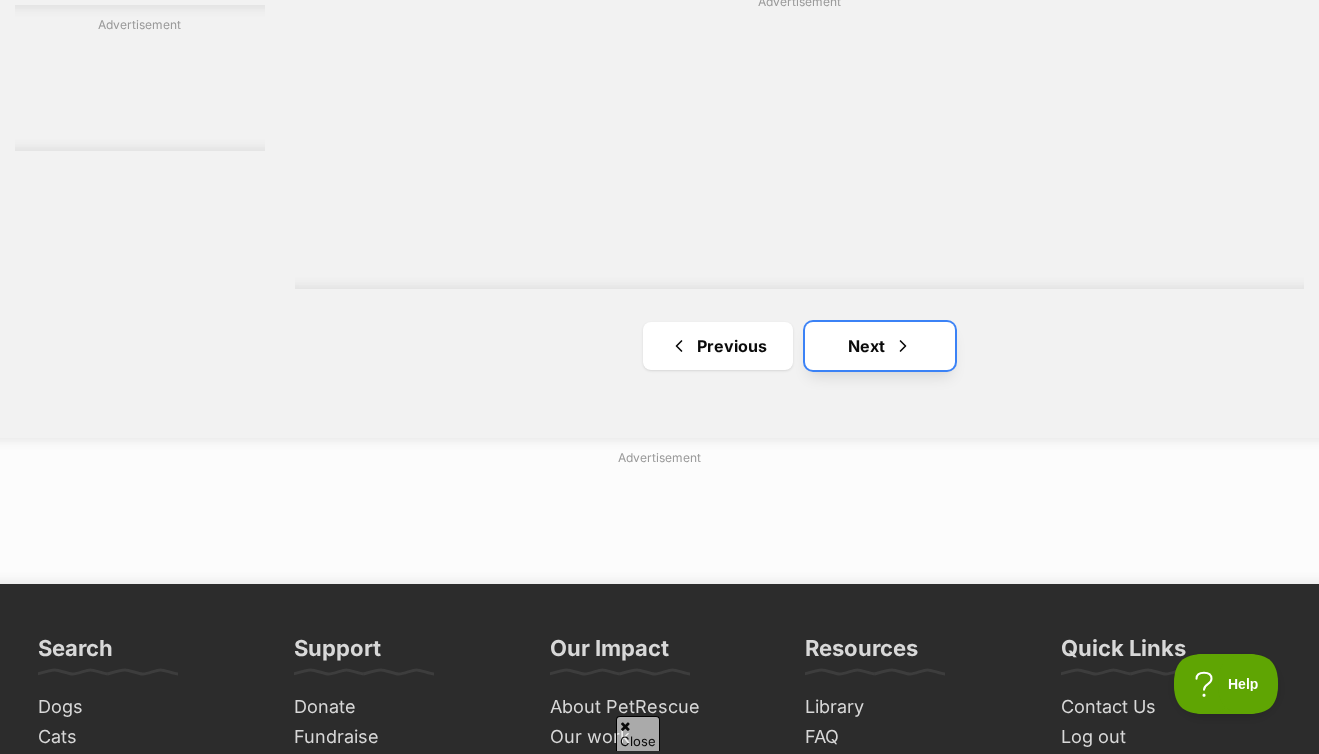 click on "Next" at bounding box center [880, 346] 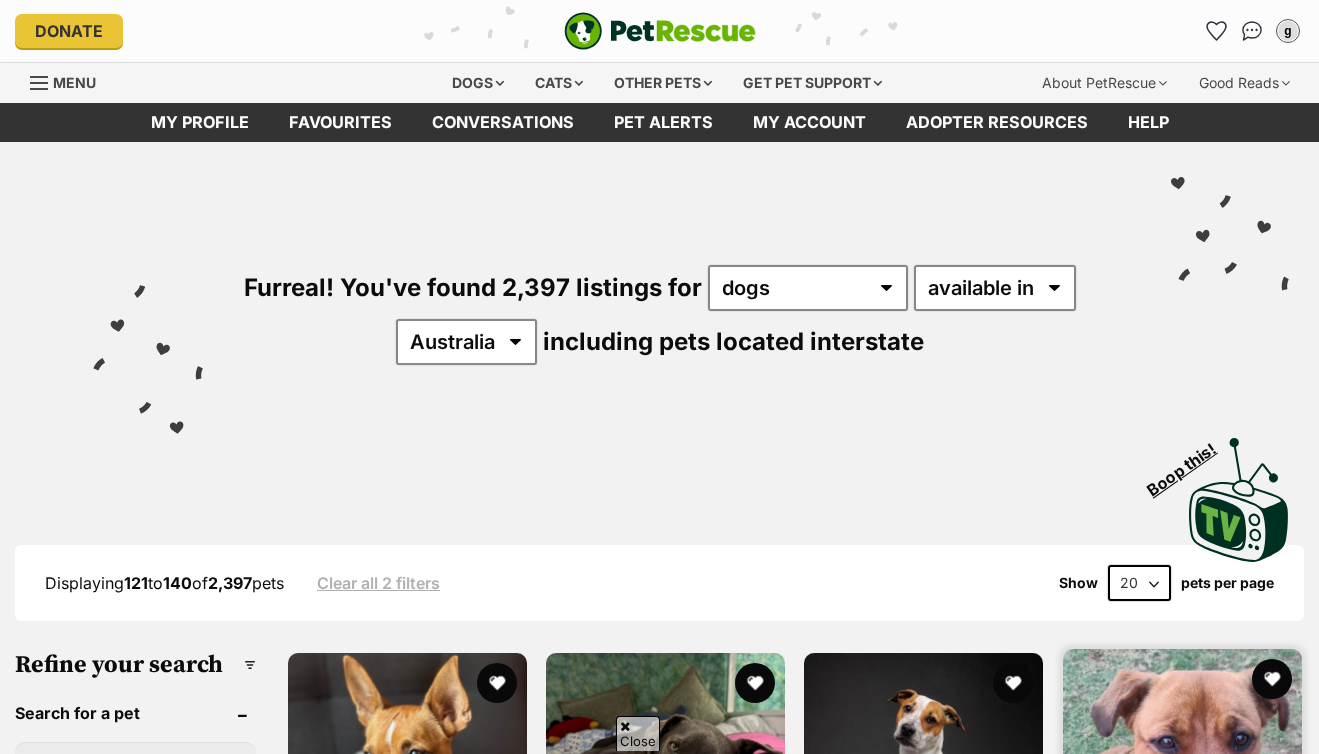 scroll, scrollTop: 364, scrollLeft: 0, axis: vertical 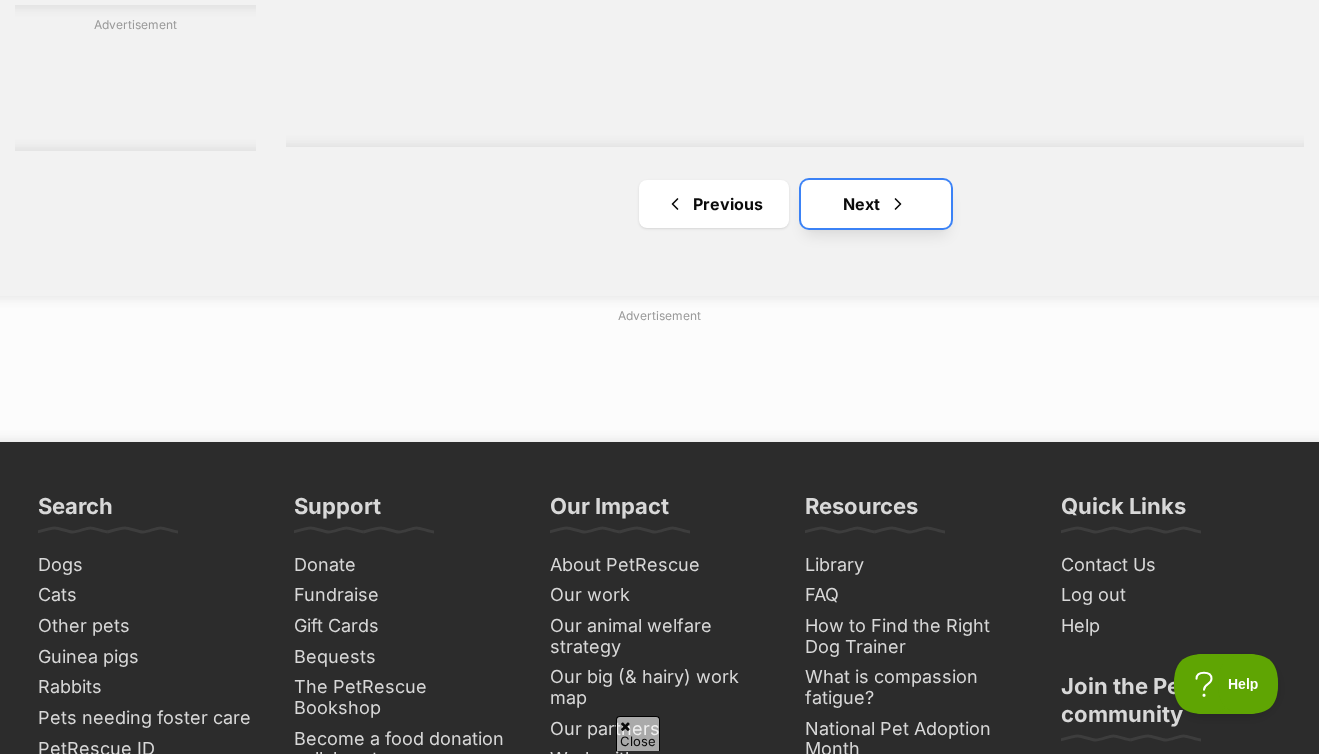 click on "Next" at bounding box center (876, 204) 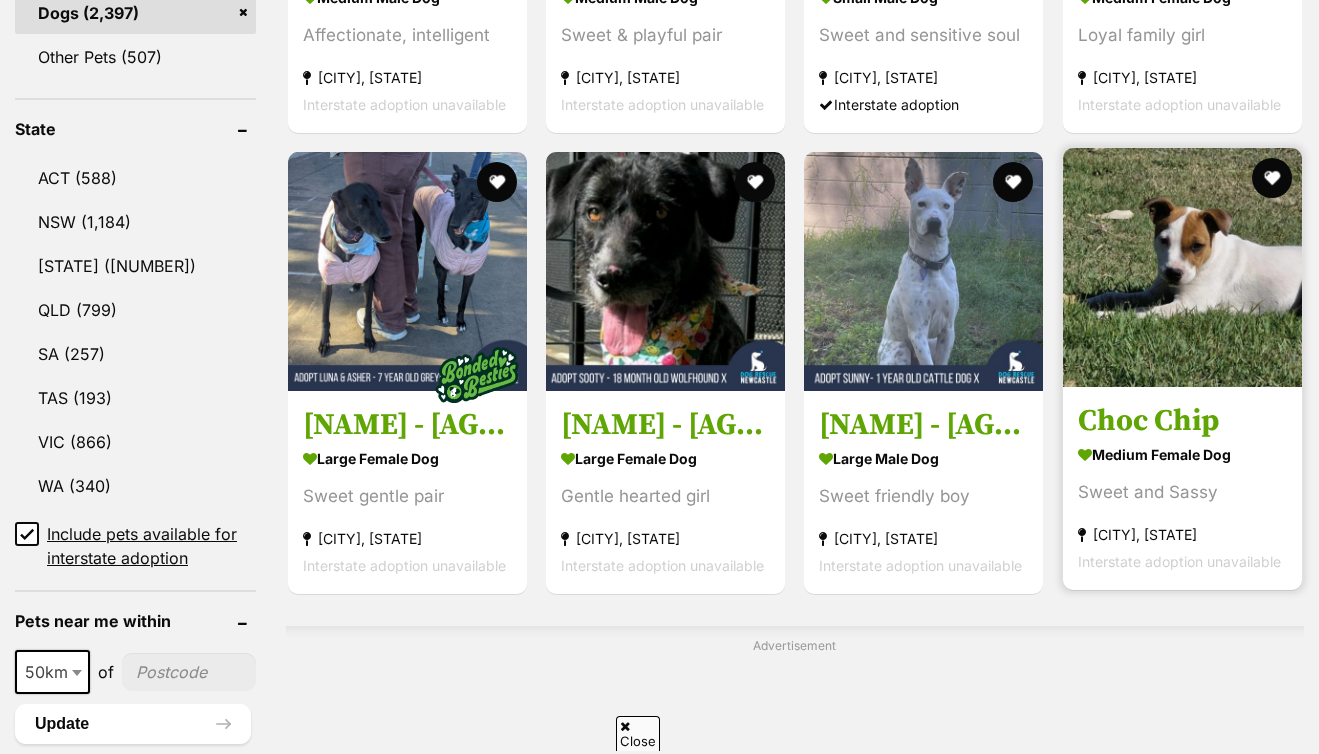 scroll, scrollTop: 962, scrollLeft: 0, axis: vertical 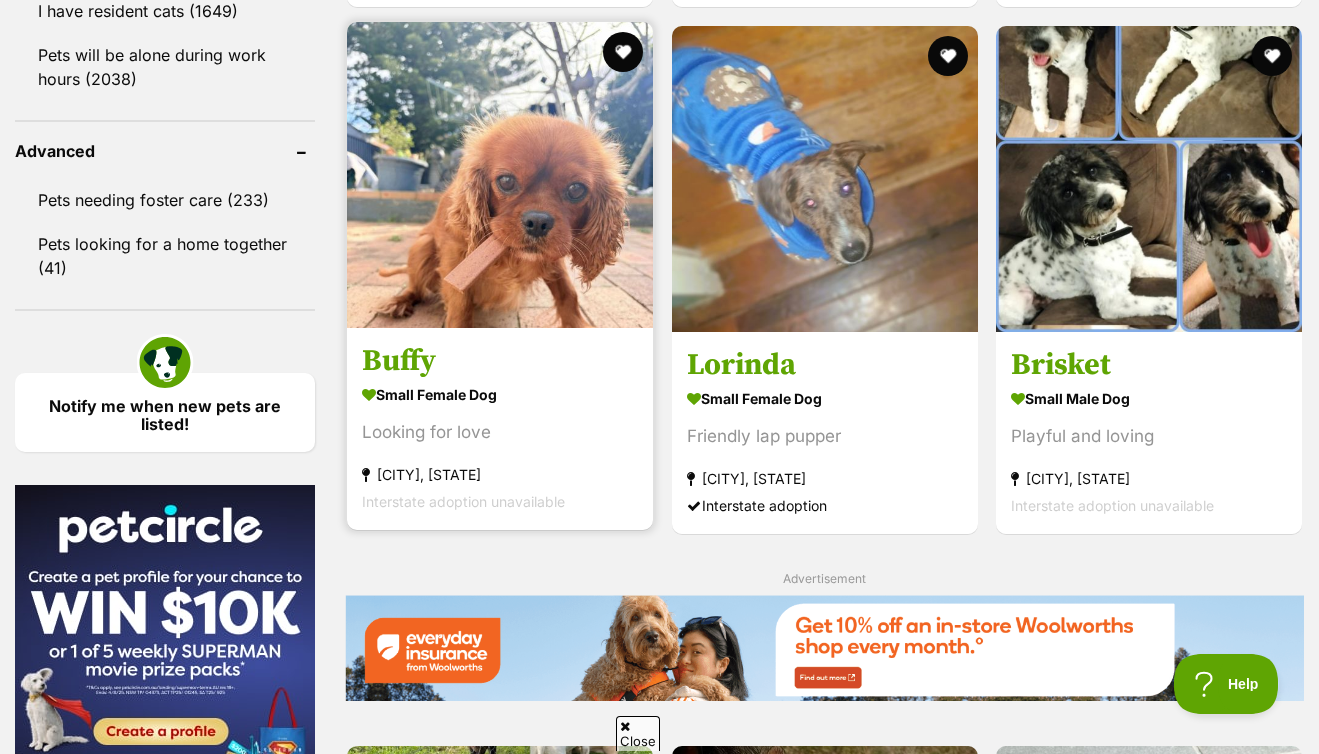 click at bounding box center [500, 175] 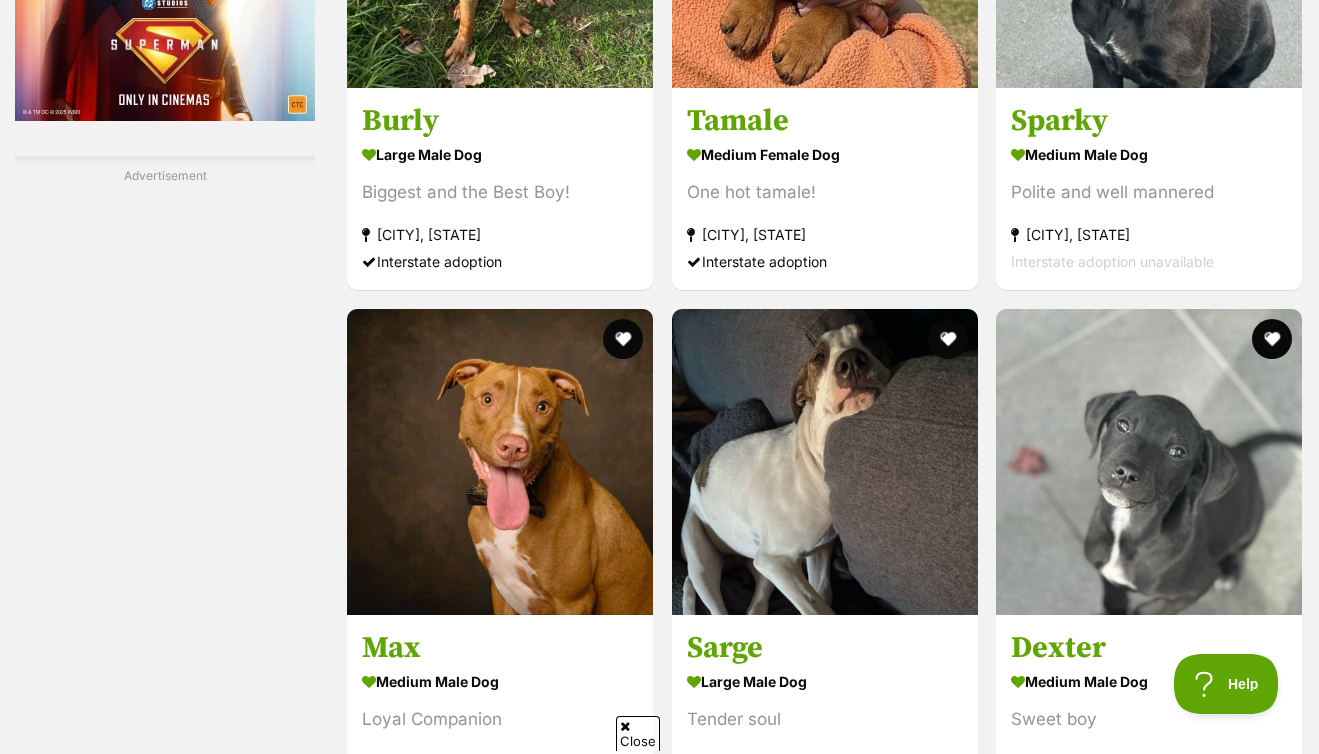 scroll, scrollTop: 3622, scrollLeft: 0, axis: vertical 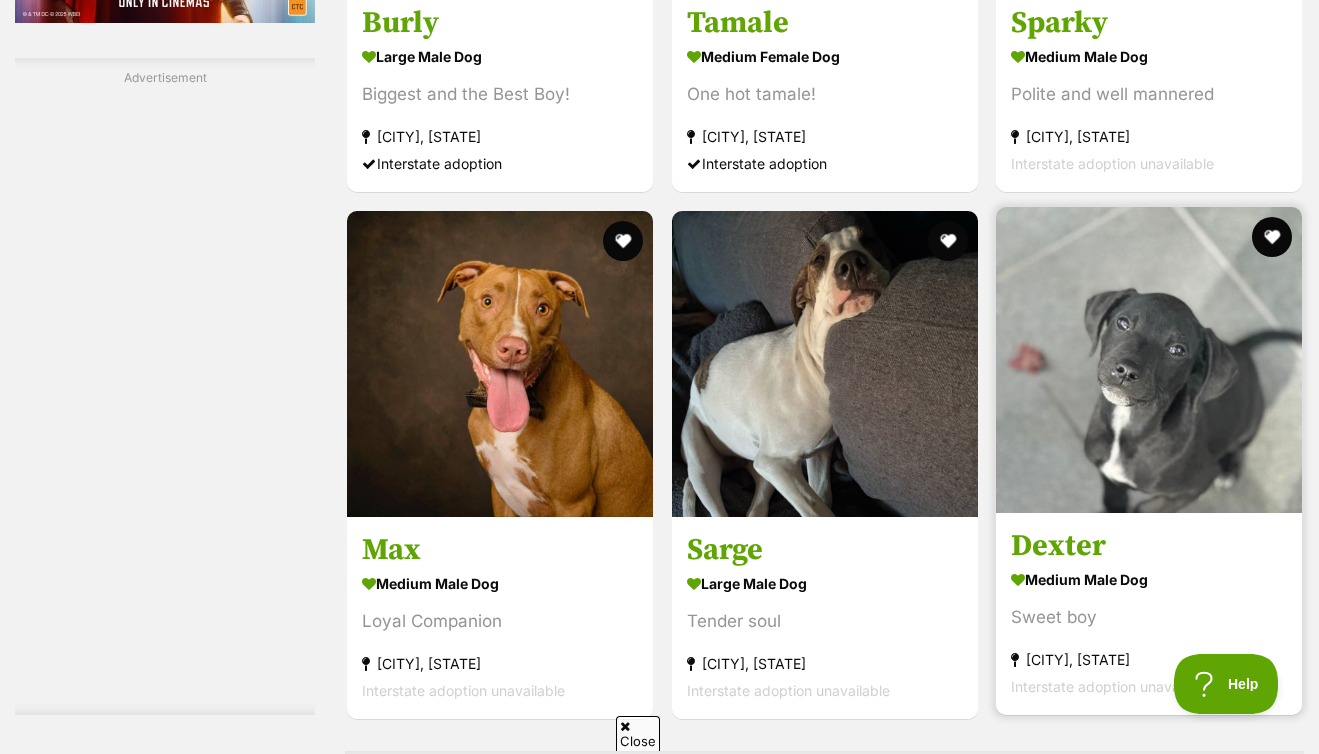 click at bounding box center [1149, 360] 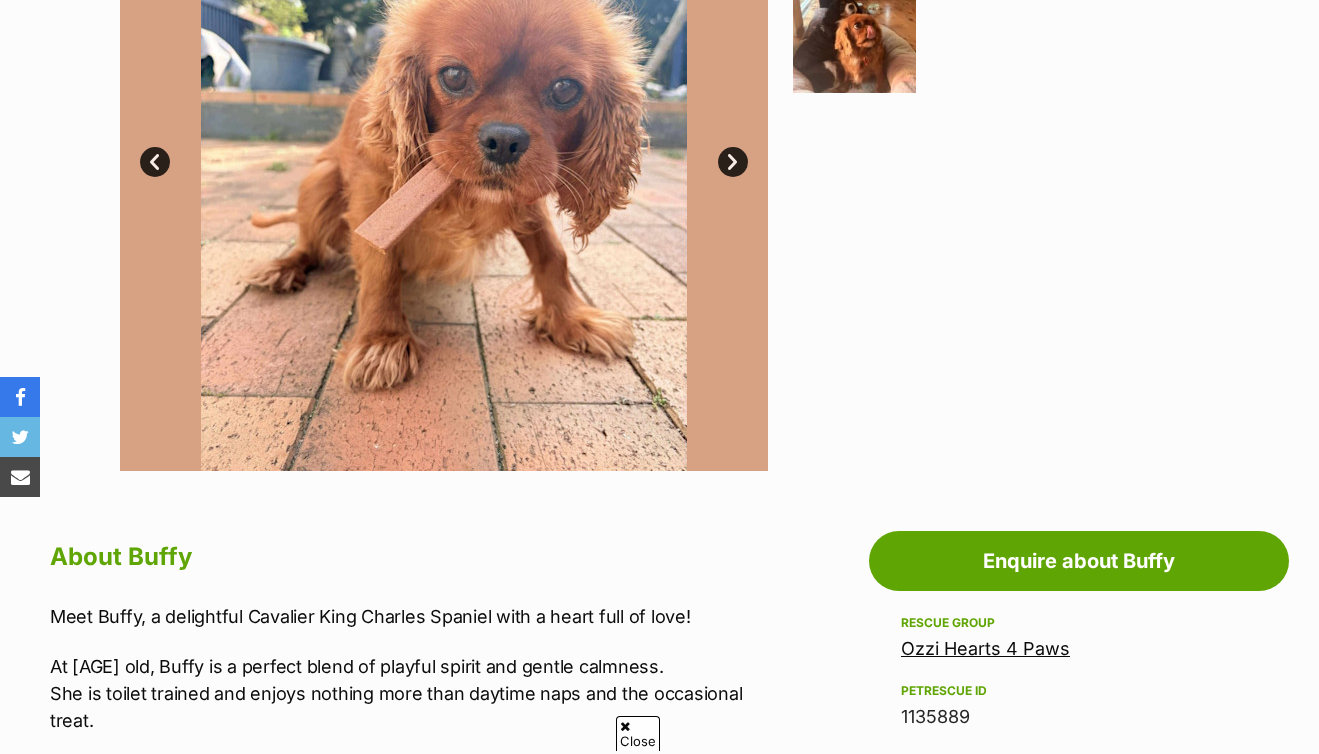 scroll, scrollTop: 593, scrollLeft: 0, axis: vertical 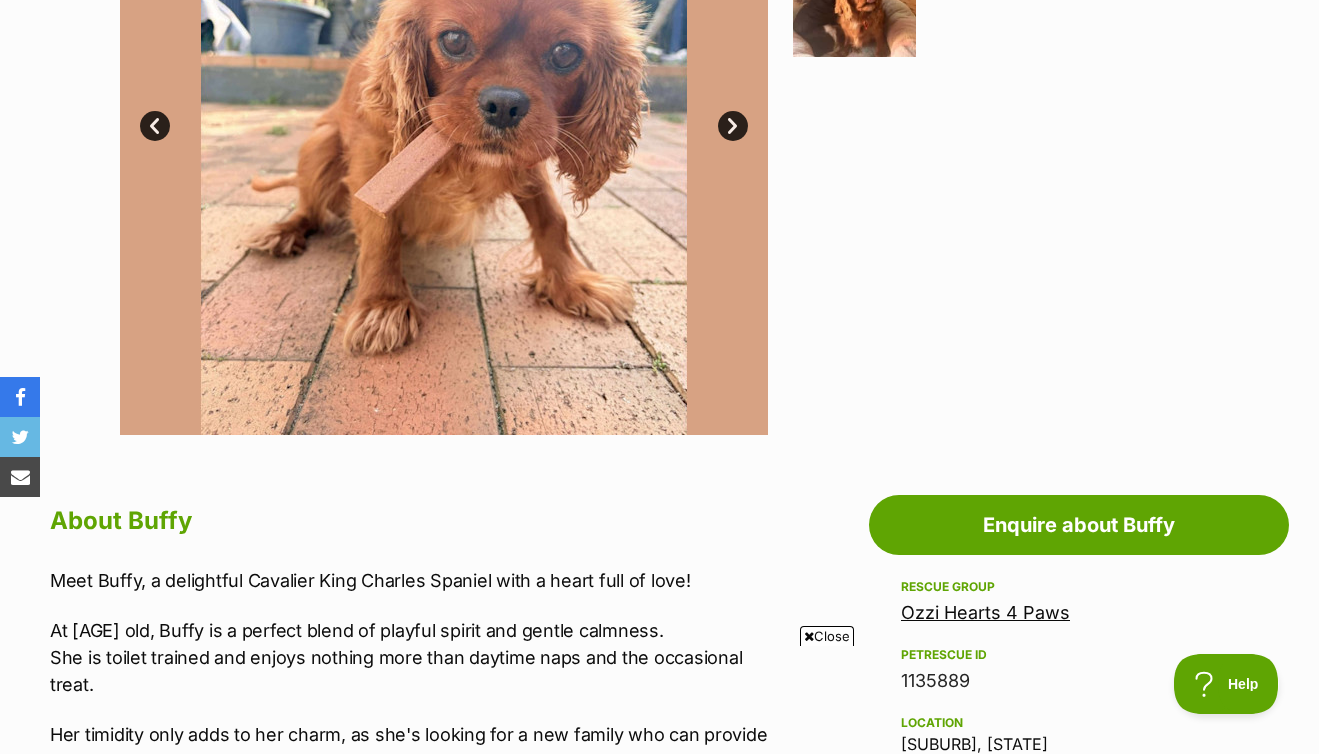click on "Next" at bounding box center [733, 126] 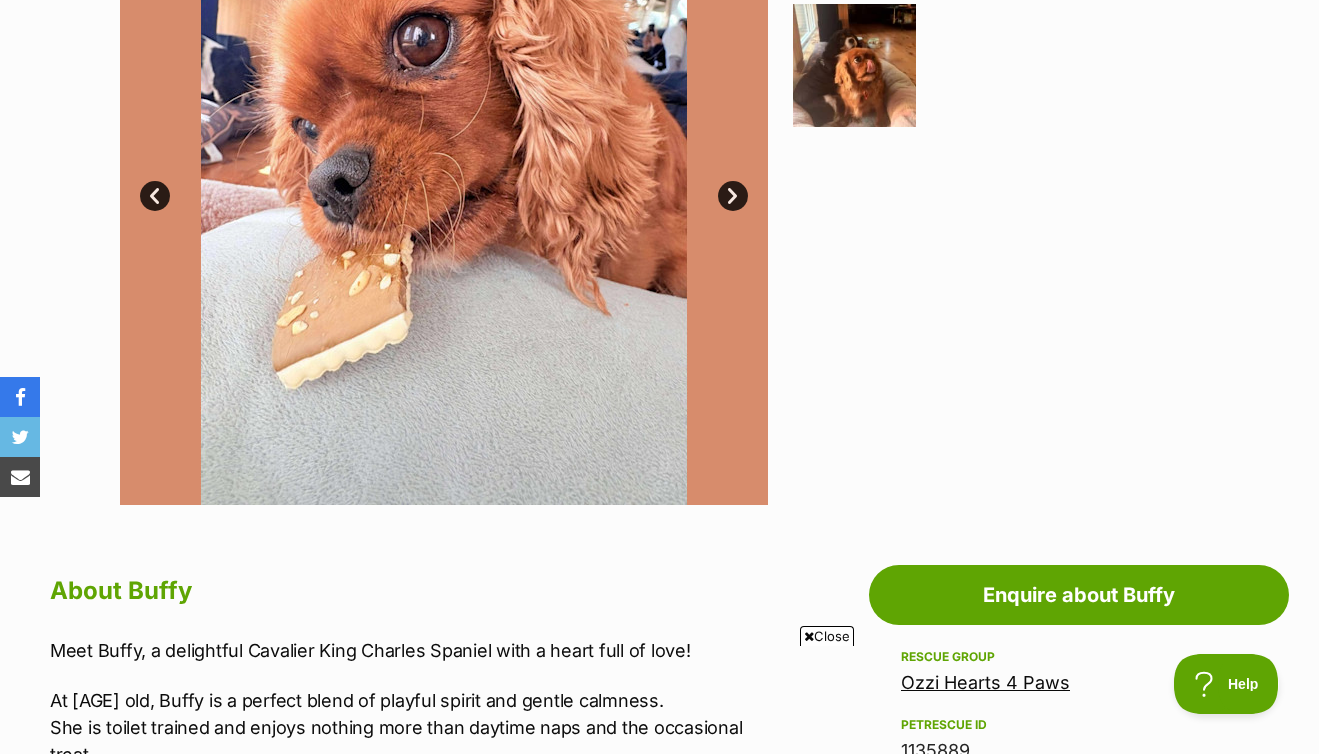 scroll, scrollTop: 479, scrollLeft: 0, axis: vertical 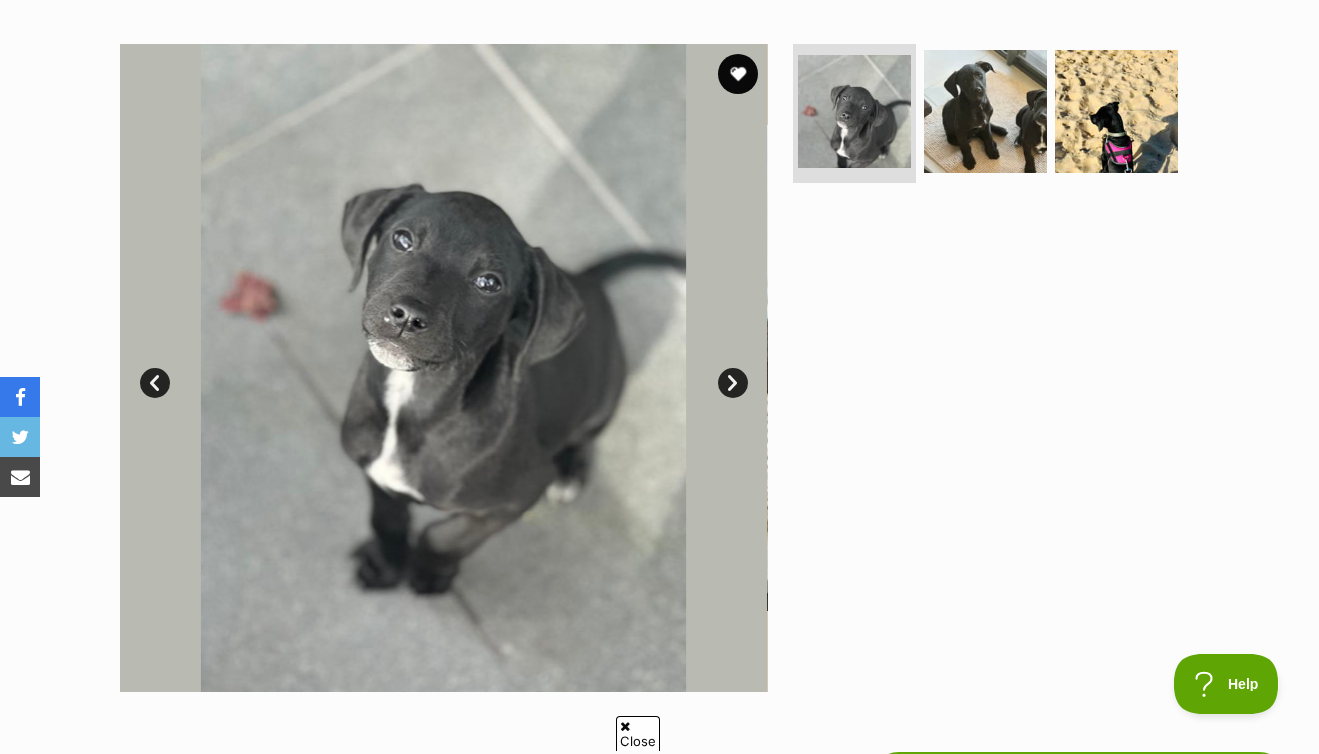 click on "Next" at bounding box center (733, 383) 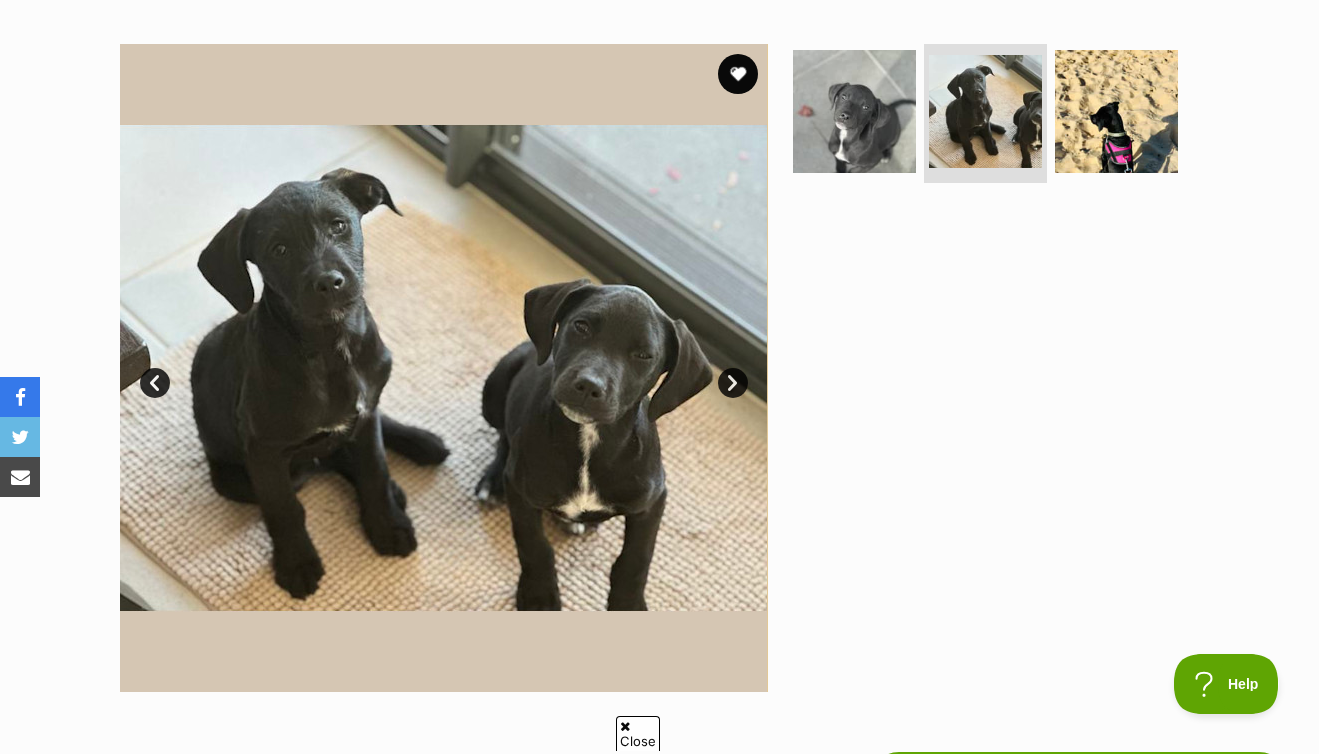 scroll, scrollTop: 0, scrollLeft: 0, axis: both 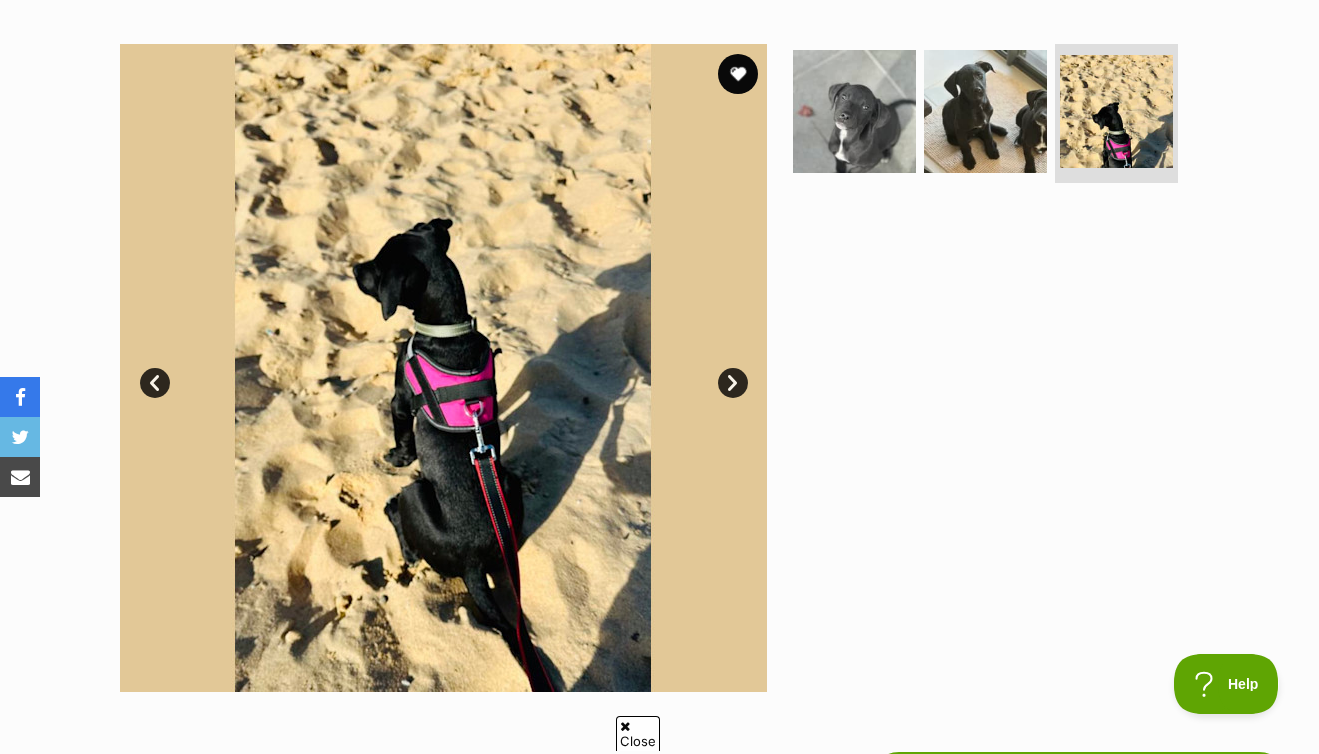 click on "Next" at bounding box center [733, 383] 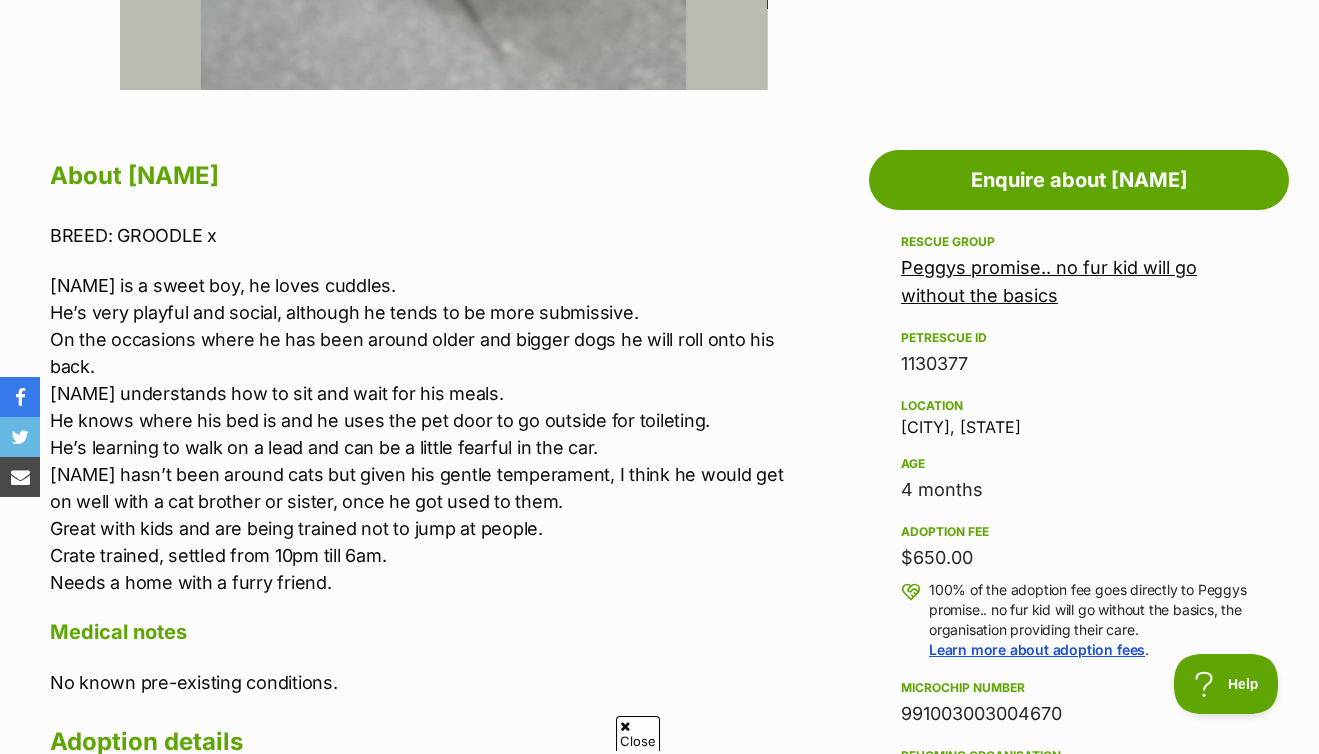scroll, scrollTop: 0, scrollLeft: 0, axis: both 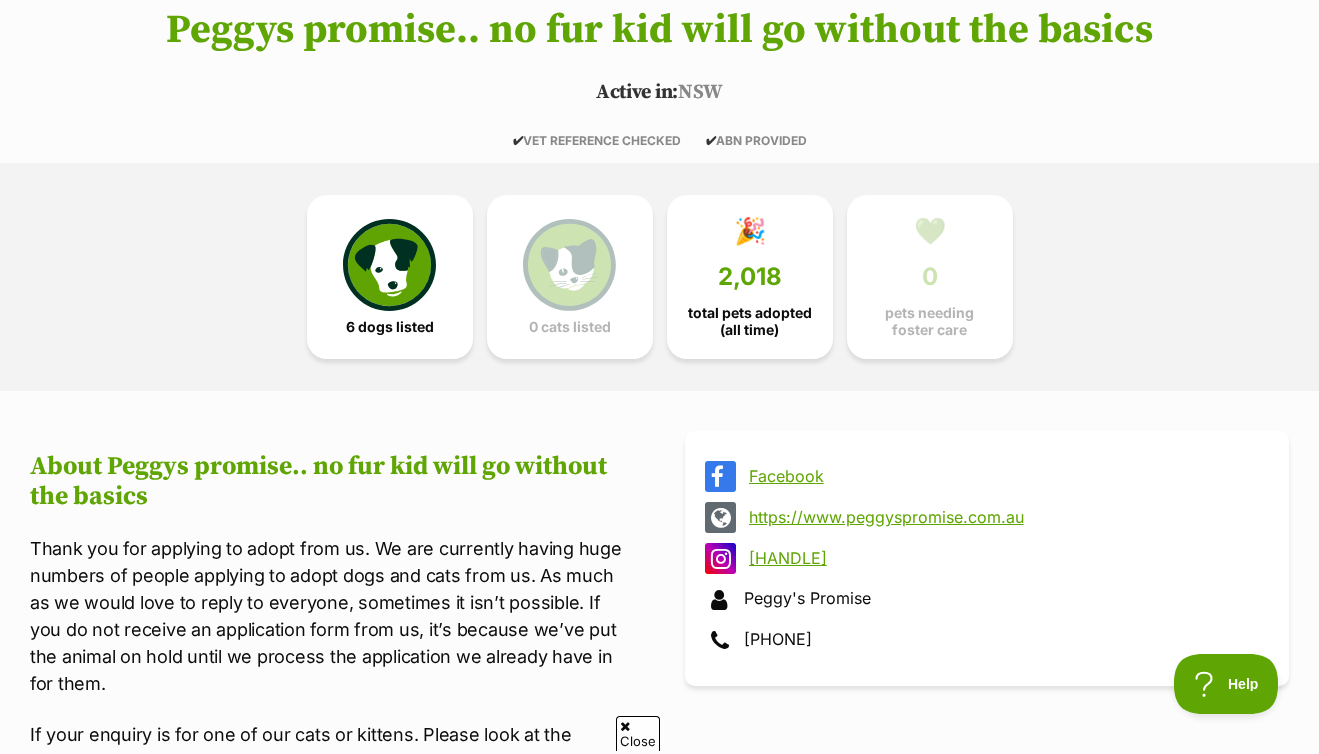 click on "[HANDLE]" at bounding box center (1005, 558) 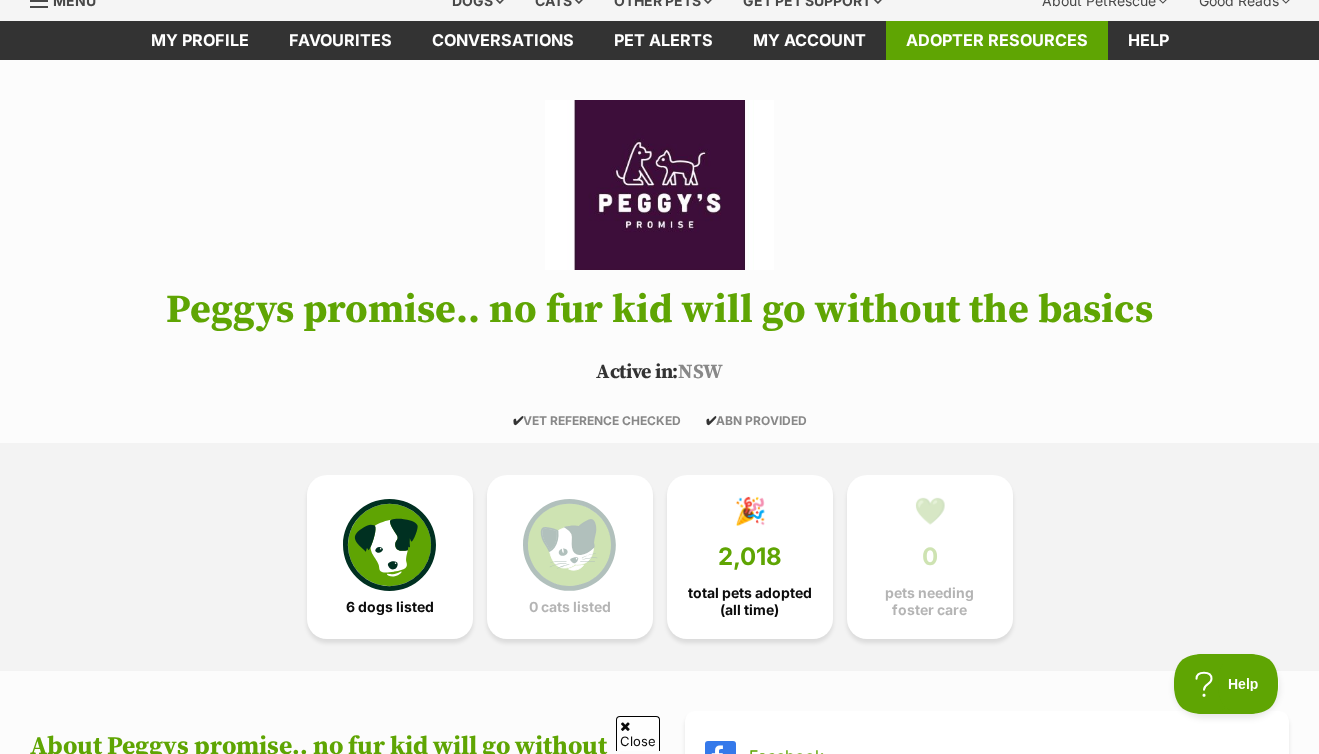 scroll, scrollTop: 0, scrollLeft: 0, axis: both 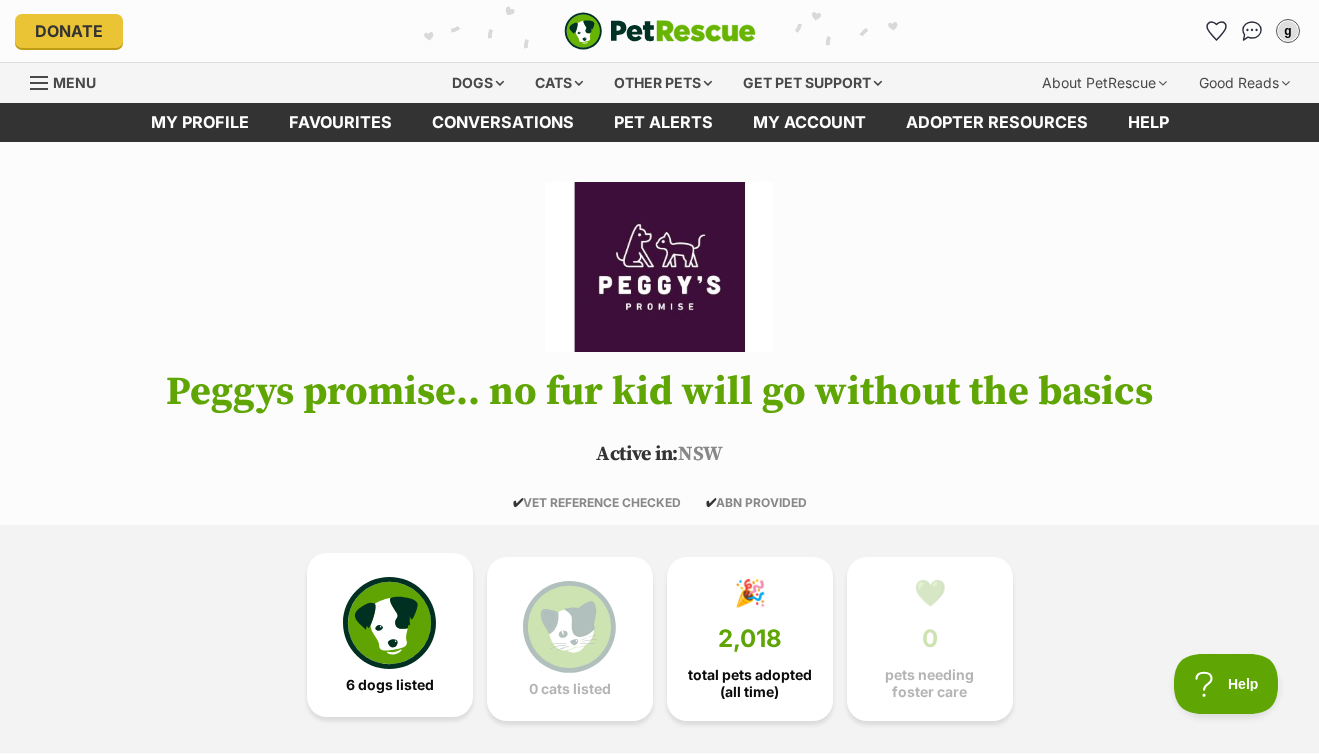 click at bounding box center (389, 623) 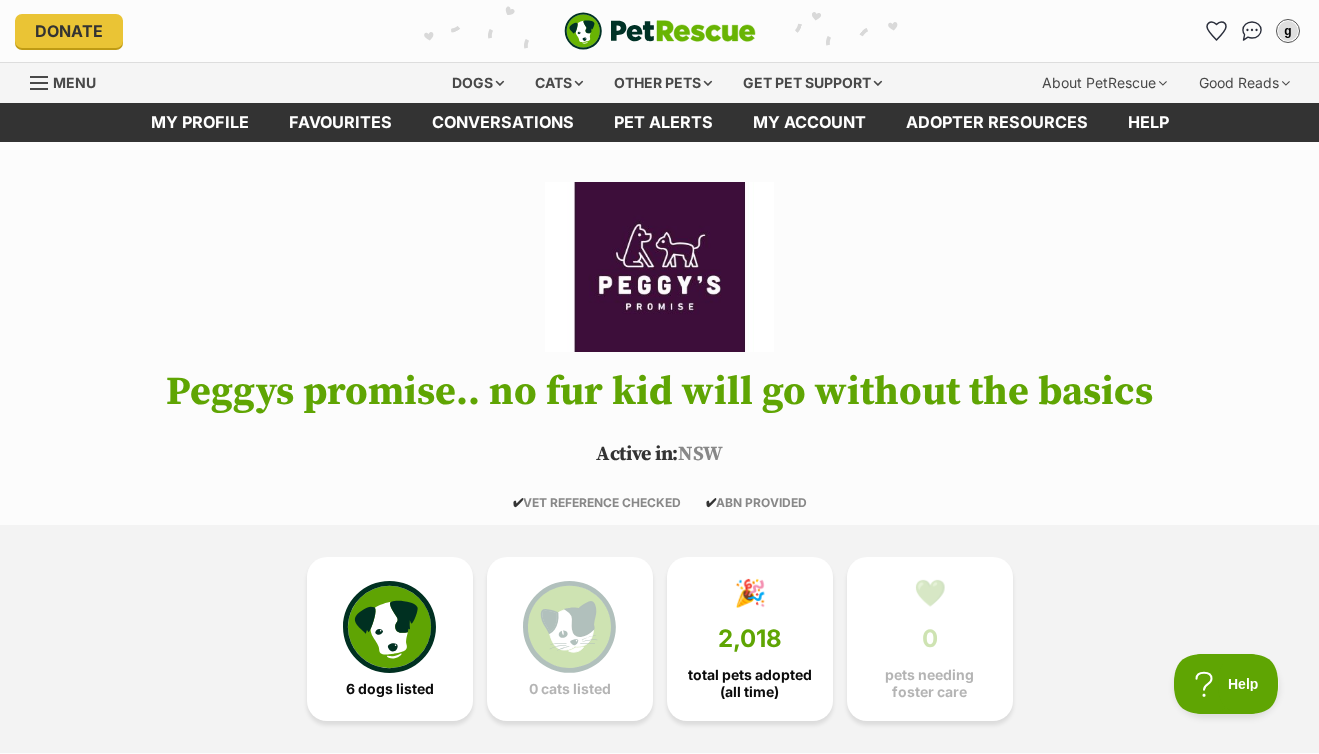 scroll, scrollTop: 0, scrollLeft: 0, axis: both 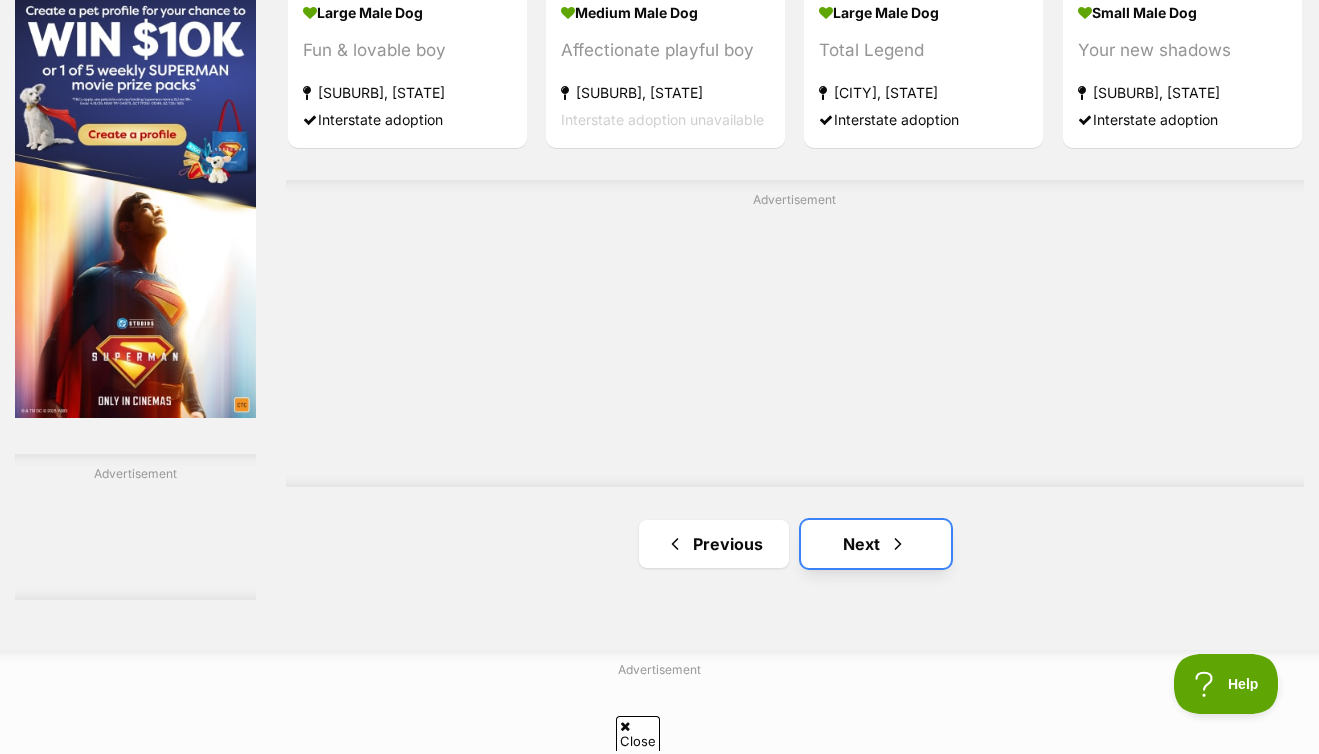 click on "Next" at bounding box center (876, 544) 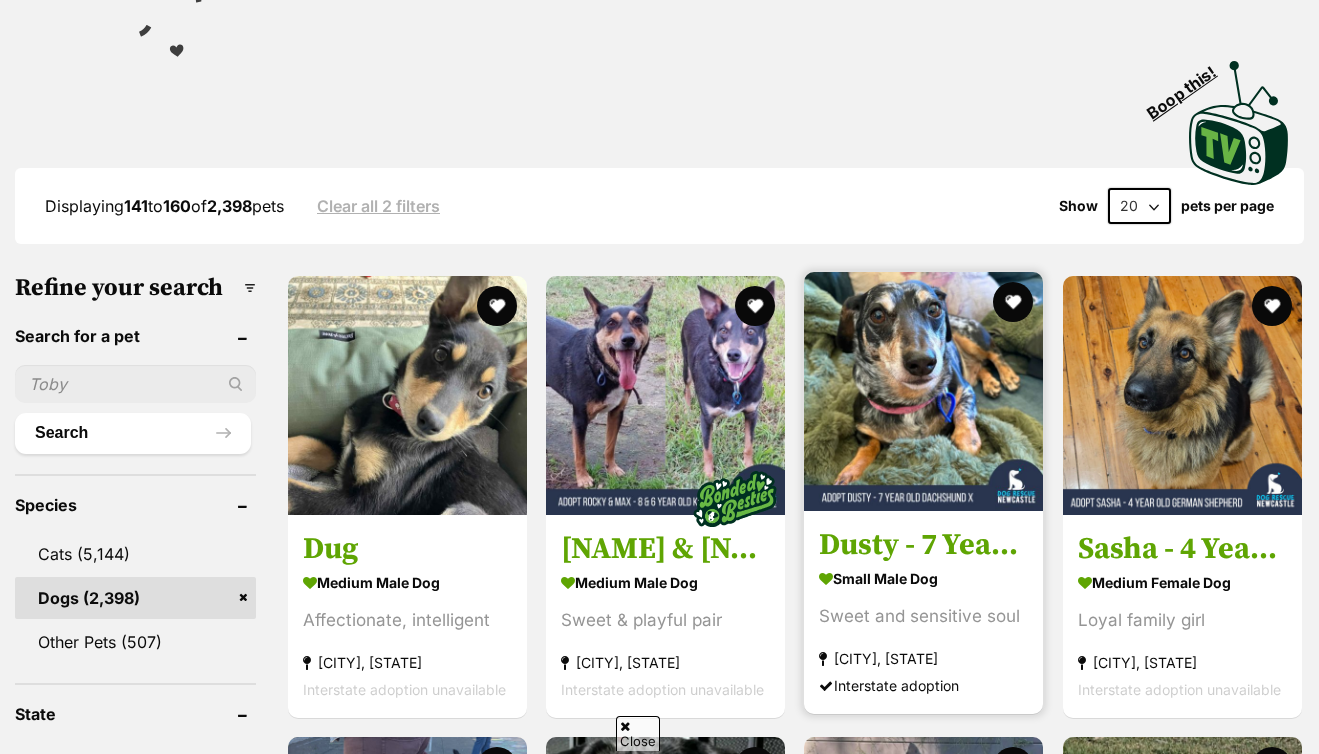 scroll, scrollTop: 377, scrollLeft: 0, axis: vertical 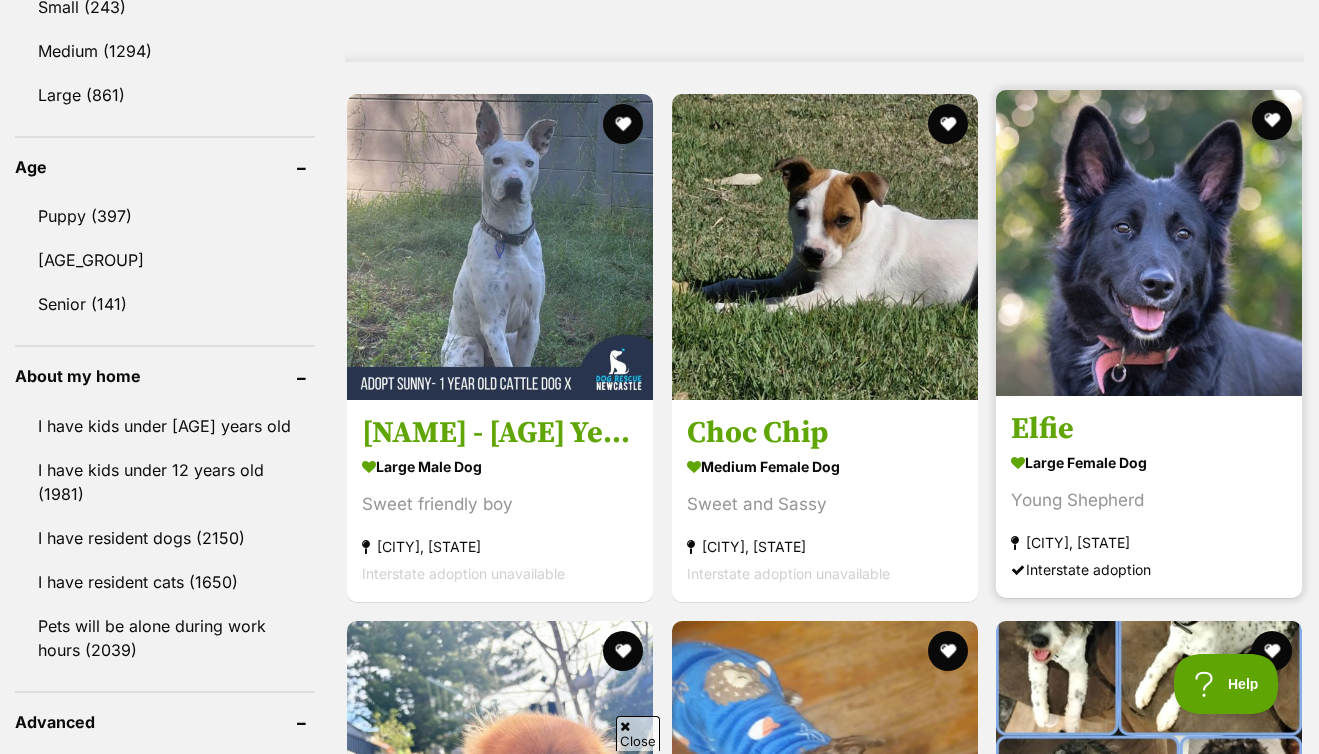 click at bounding box center [1149, 243] 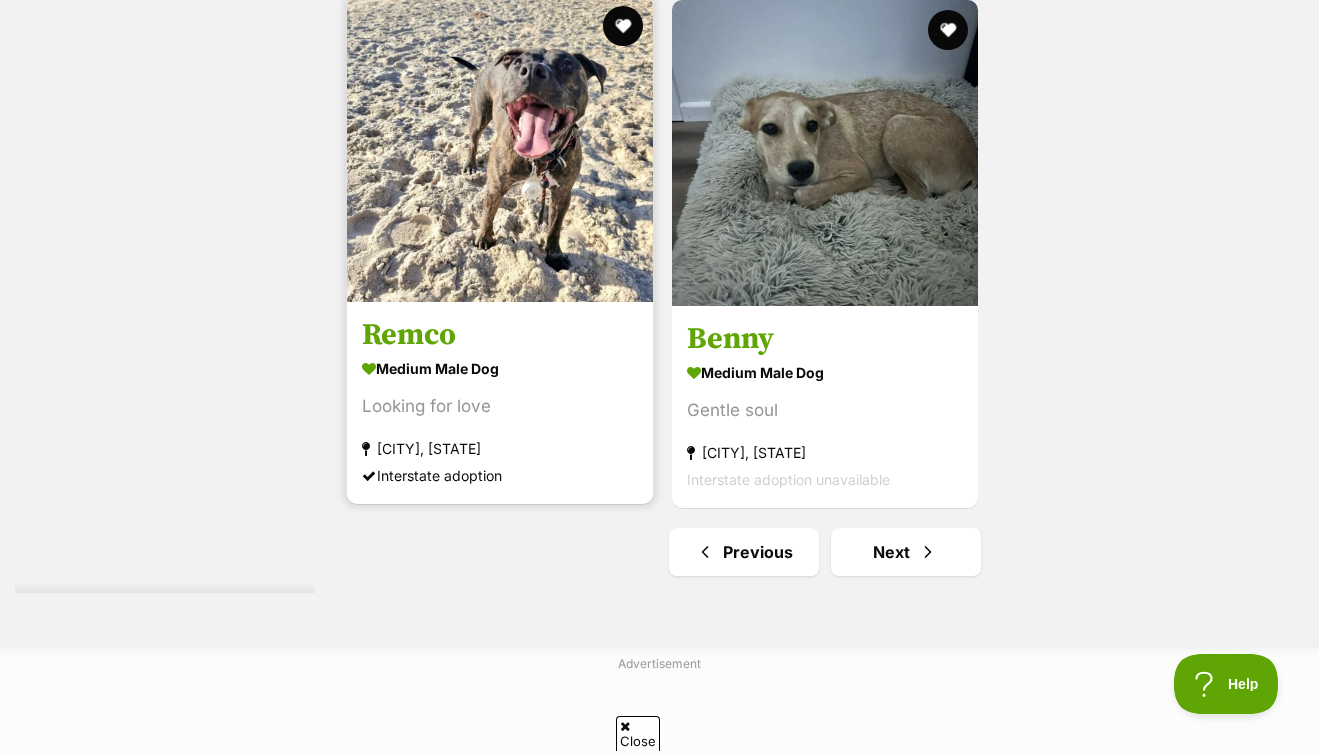 scroll, scrollTop: 5112, scrollLeft: 0, axis: vertical 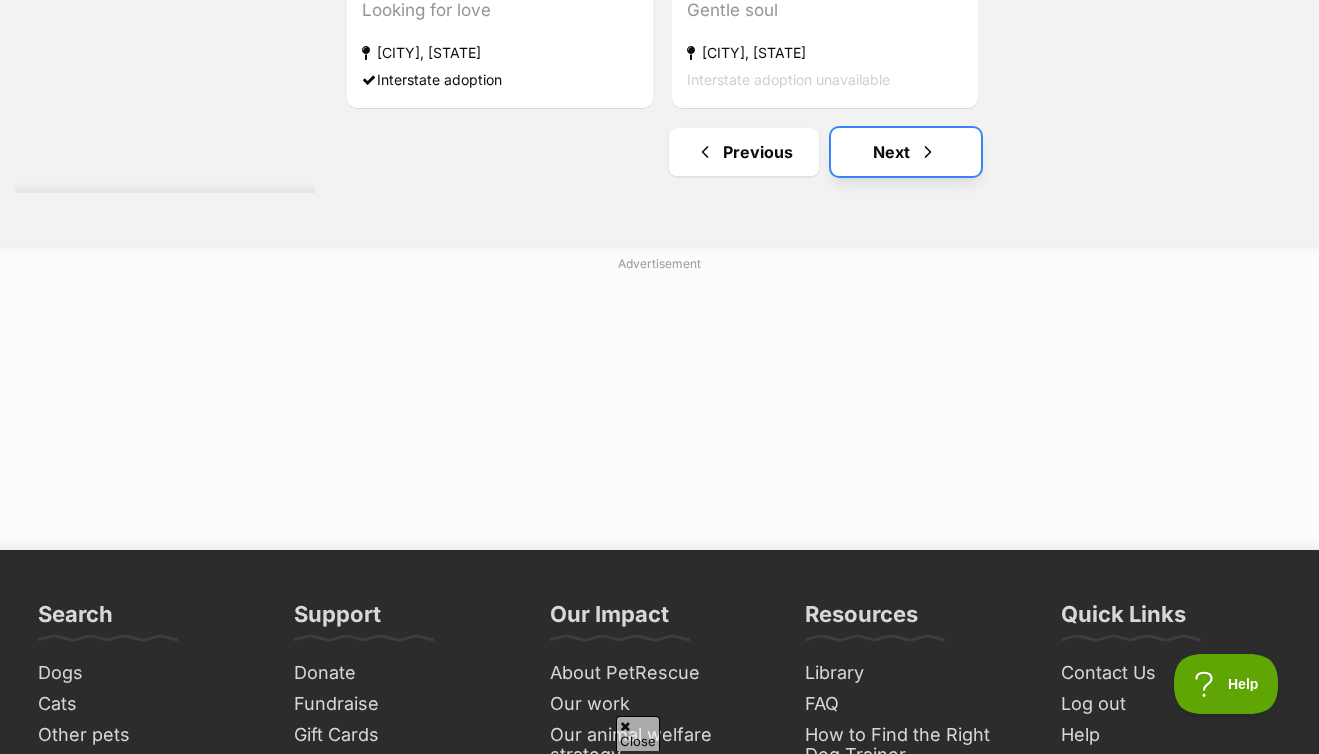 click on "Next" at bounding box center (906, 152) 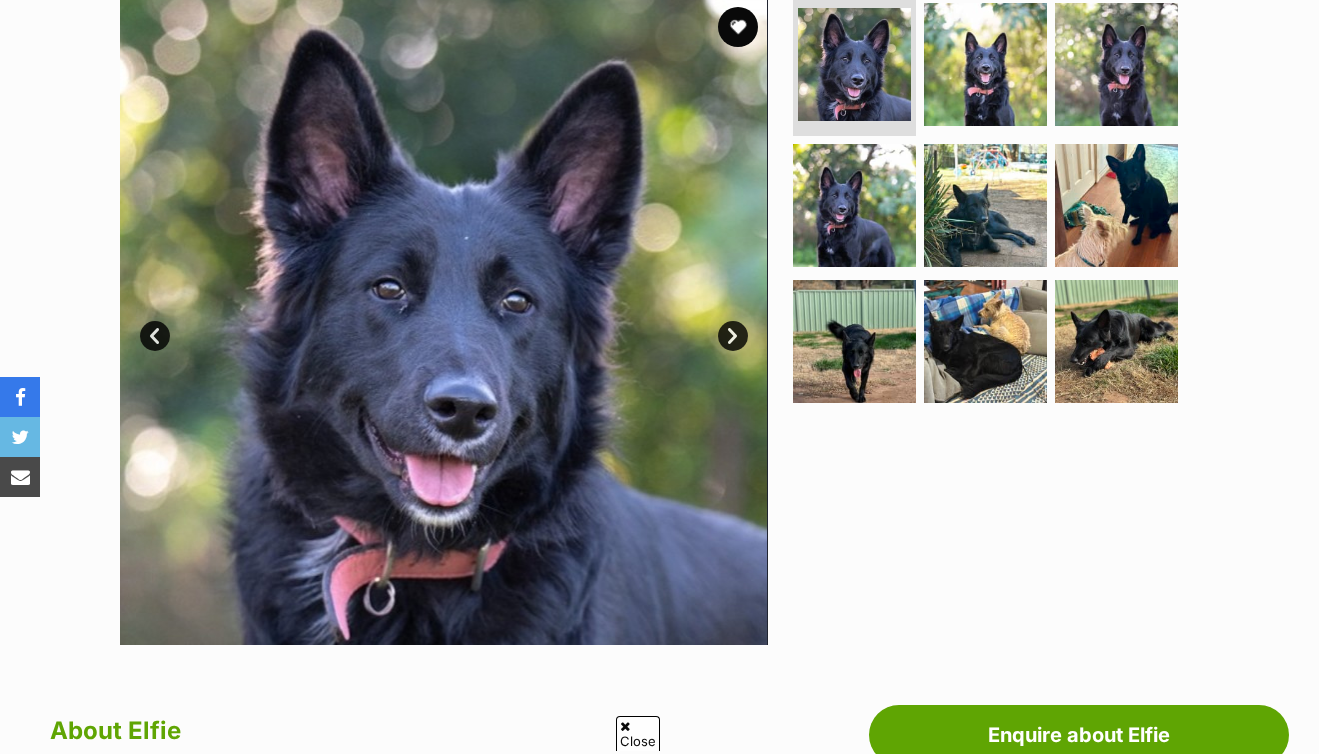 scroll, scrollTop: 419, scrollLeft: 0, axis: vertical 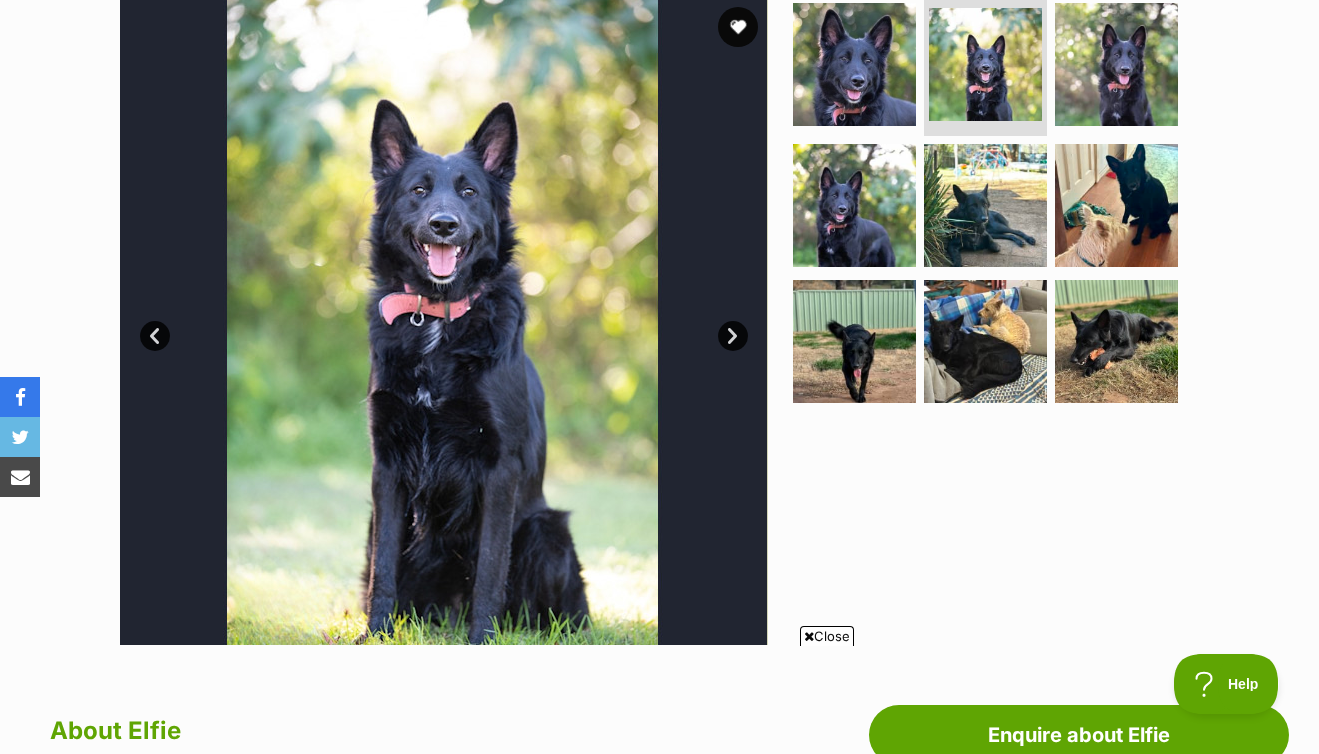 click on "Next" at bounding box center (733, 336) 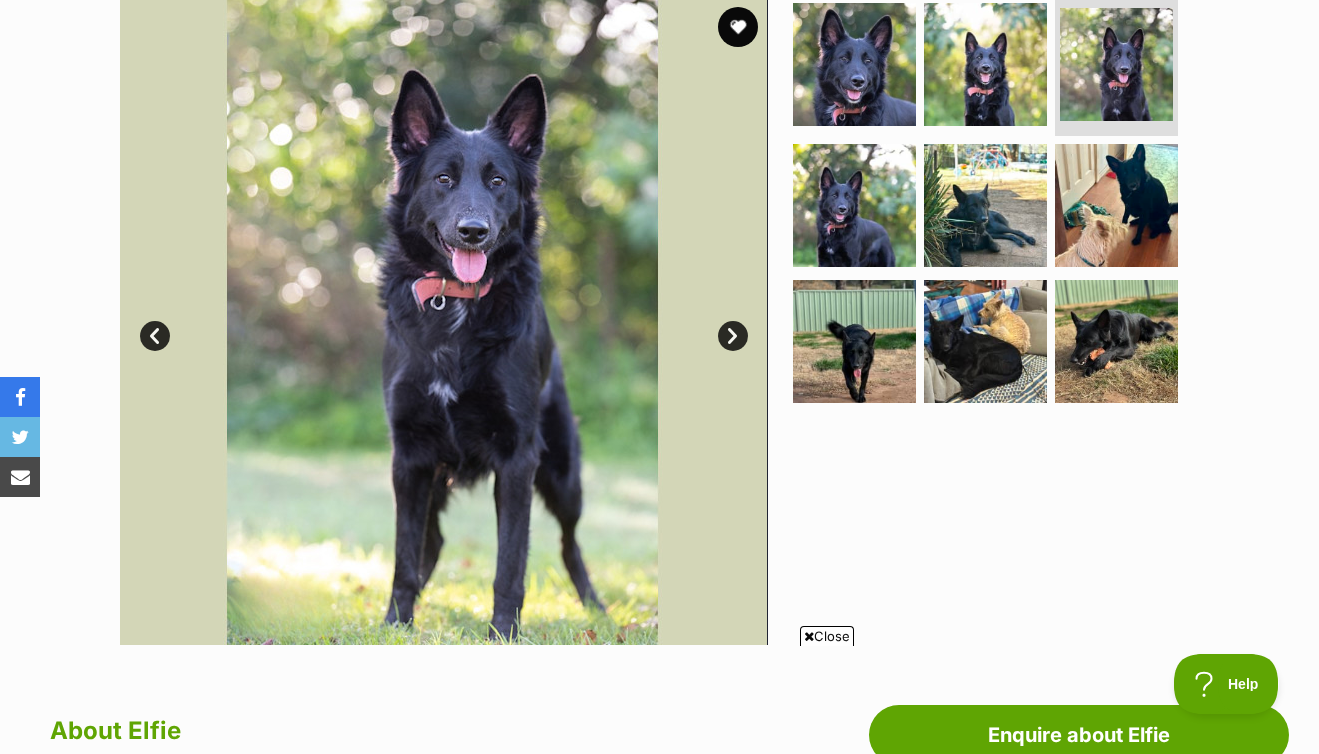 scroll, scrollTop: 0, scrollLeft: 0, axis: both 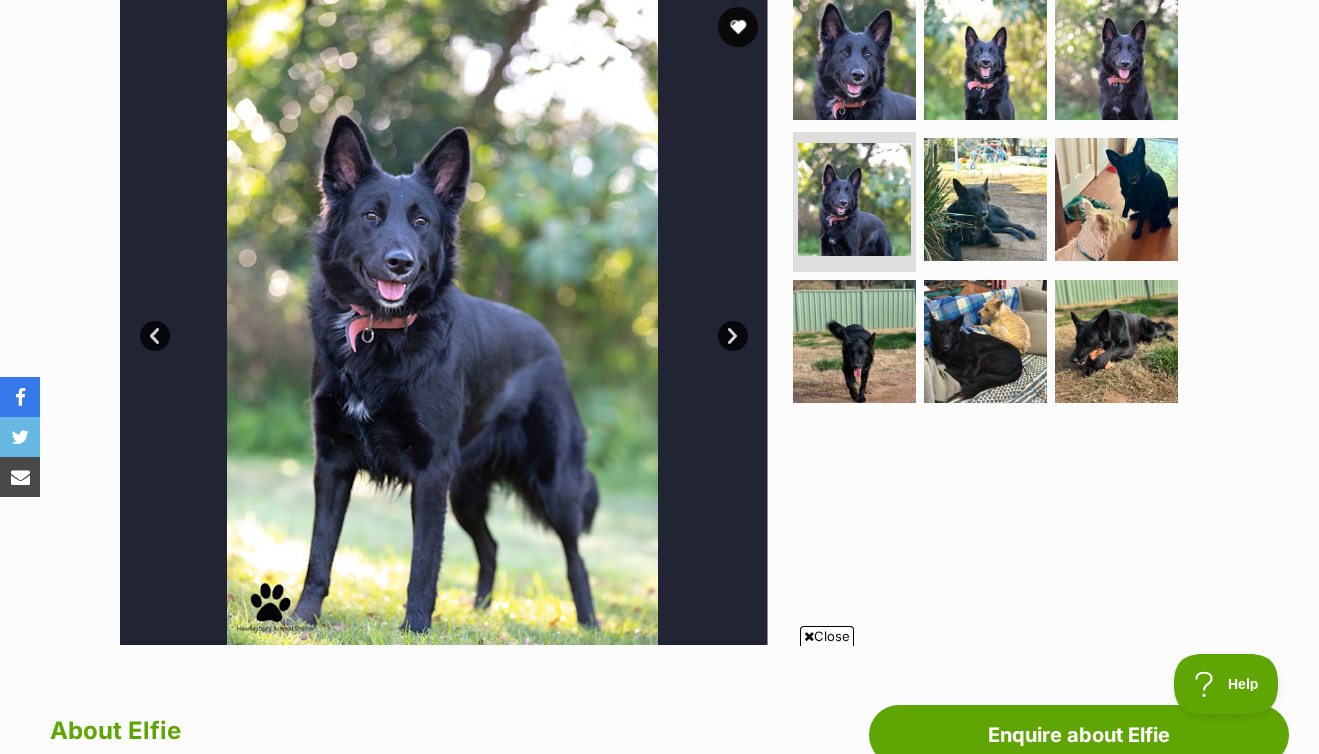 click on "Next" at bounding box center [733, 336] 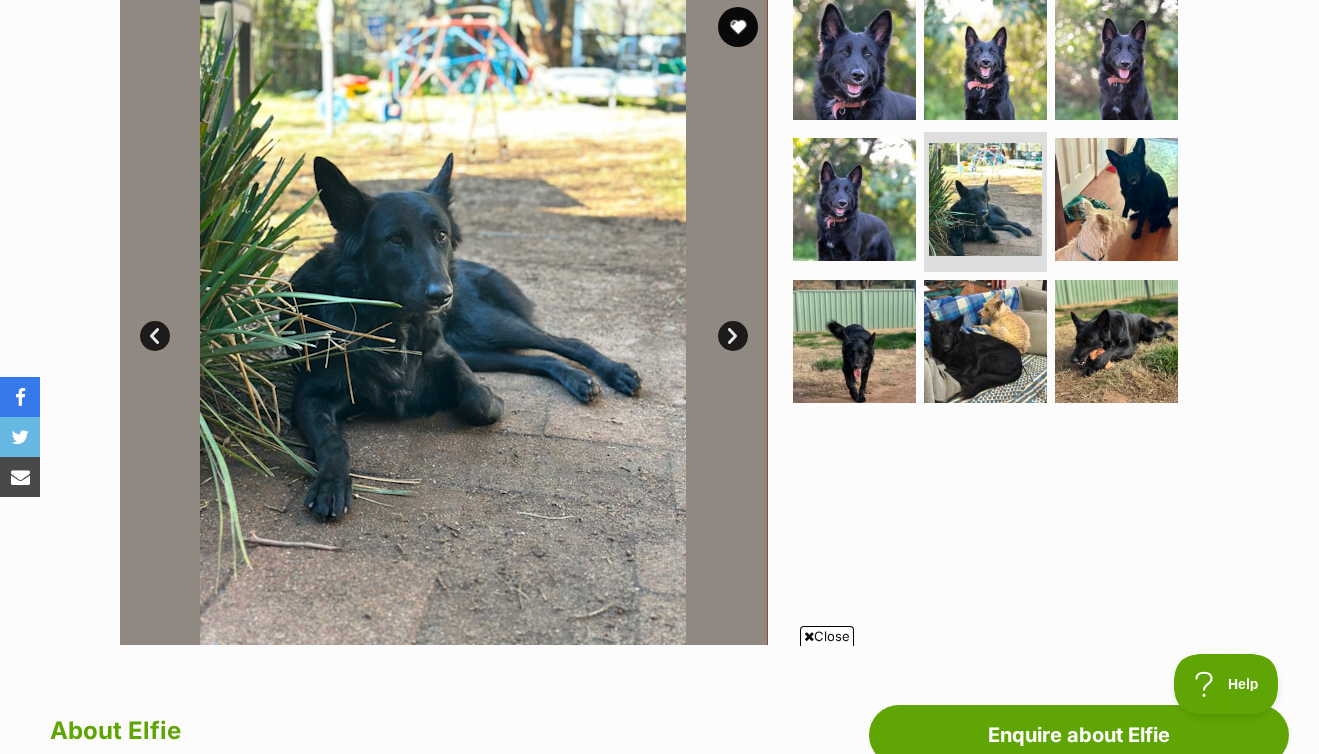 click on "Next" at bounding box center [733, 336] 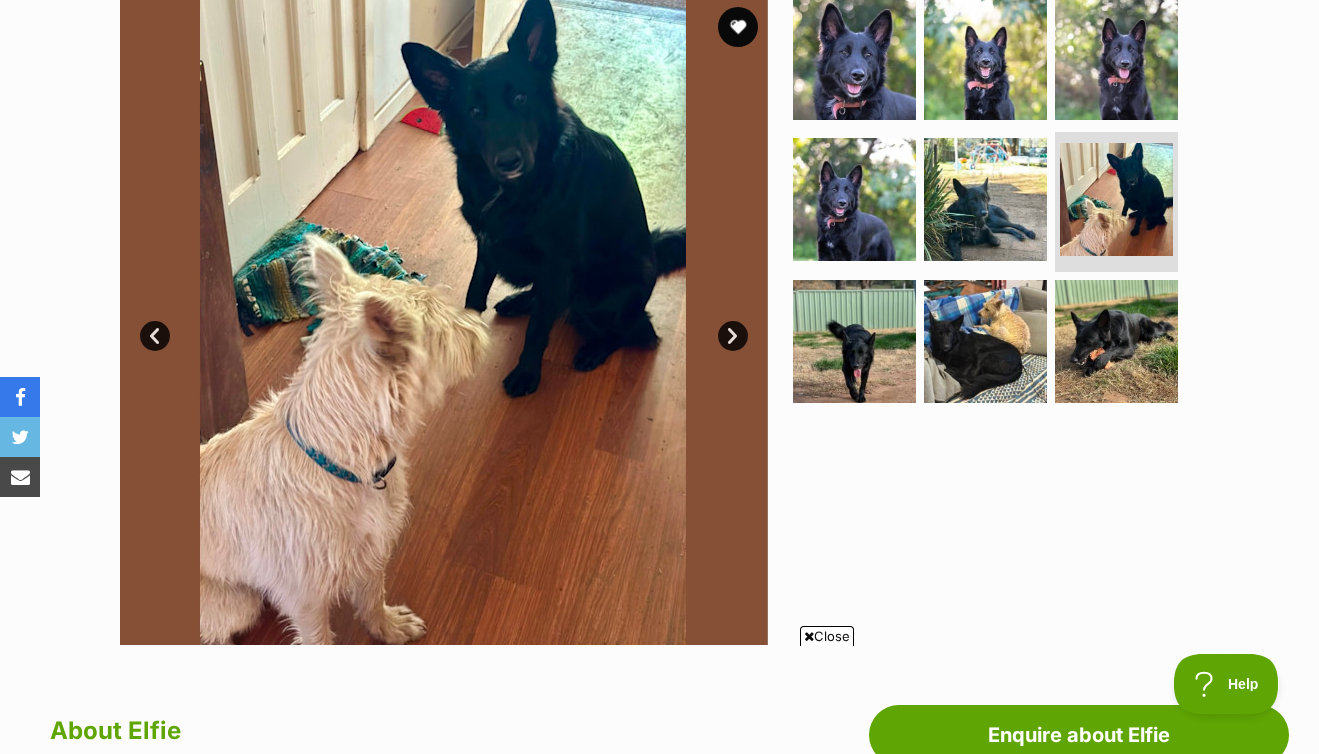 click on "Next" at bounding box center (733, 336) 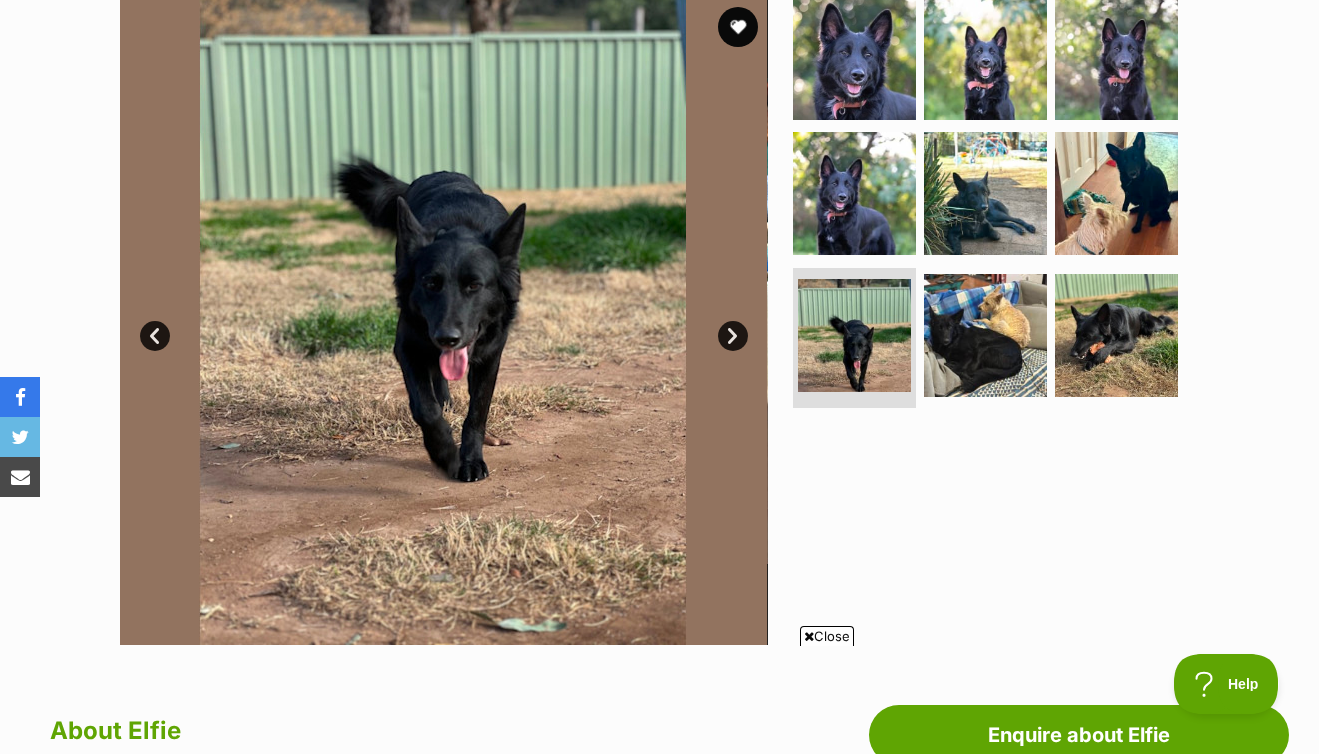 click on "Next" at bounding box center [733, 336] 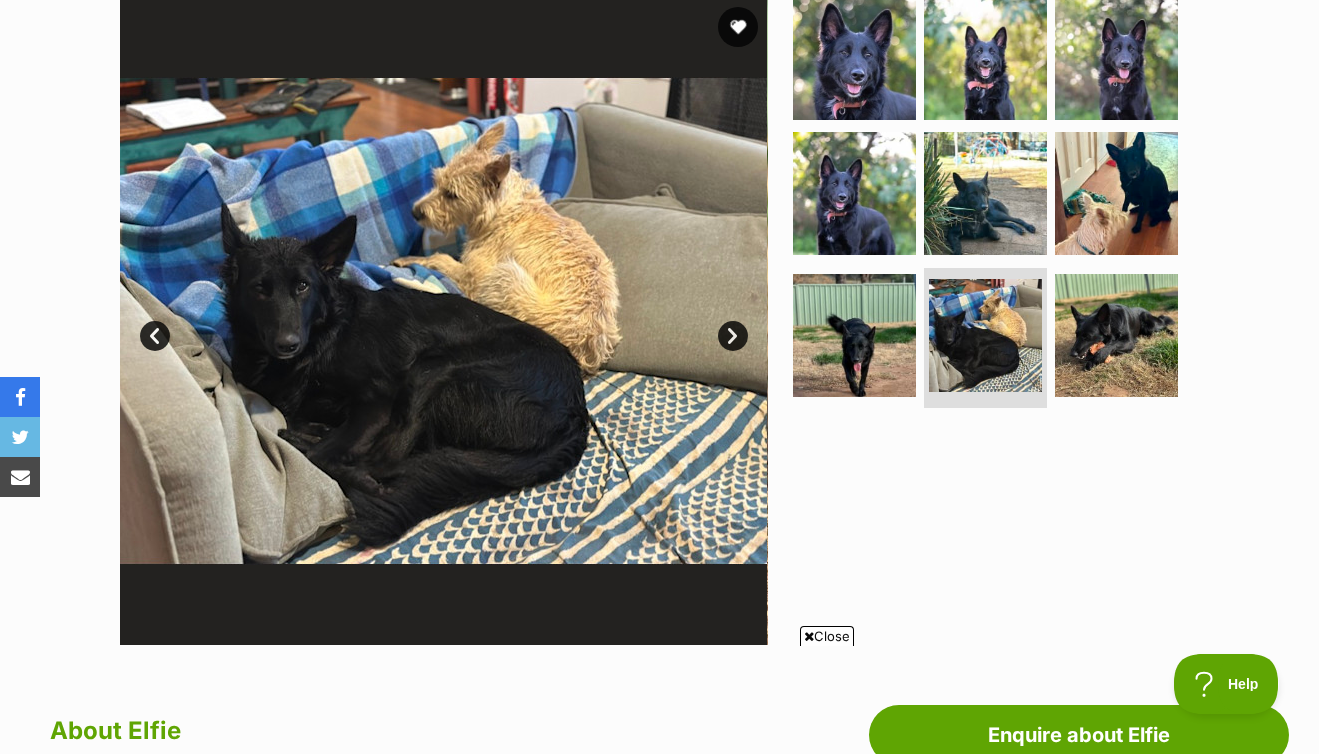 click on "Next" at bounding box center (733, 336) 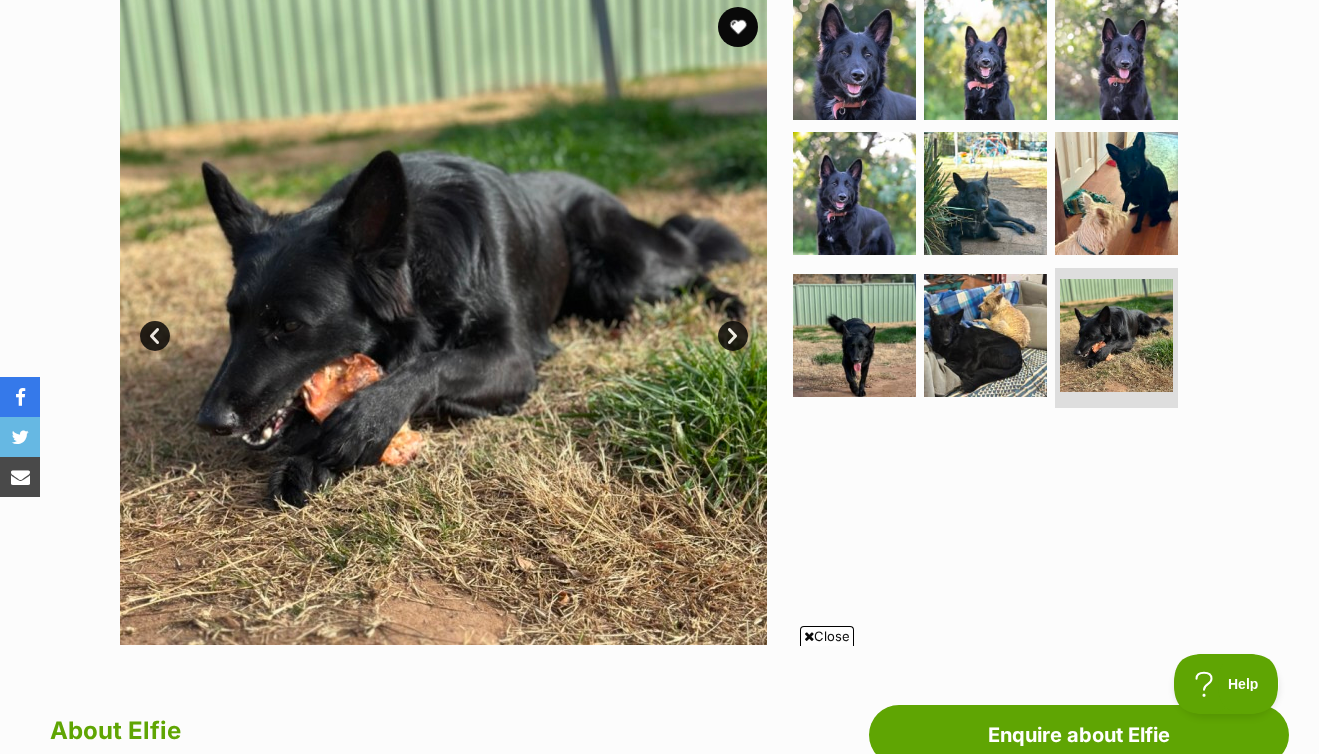 click on "Next" at bounding box center [733, 336] 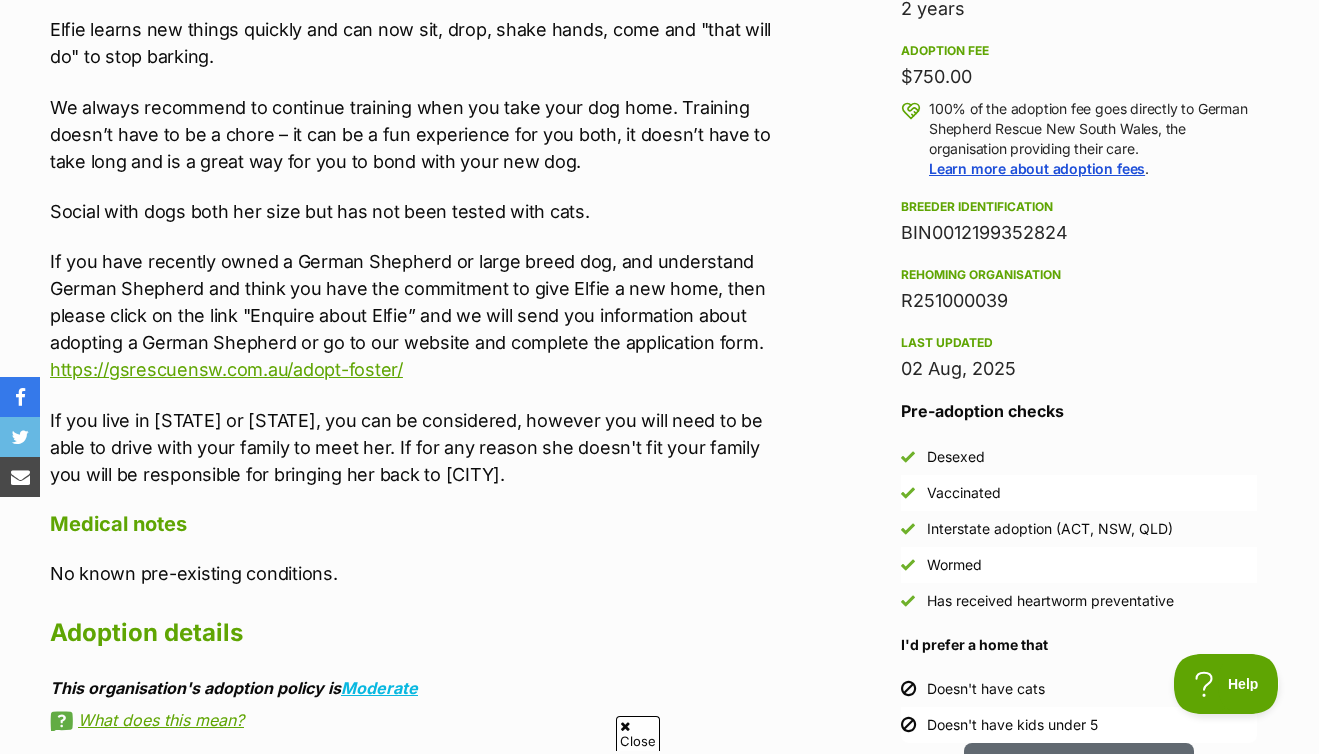 scroll, scrollTop: 1573, scrollLeft: 0, axis: vertical 